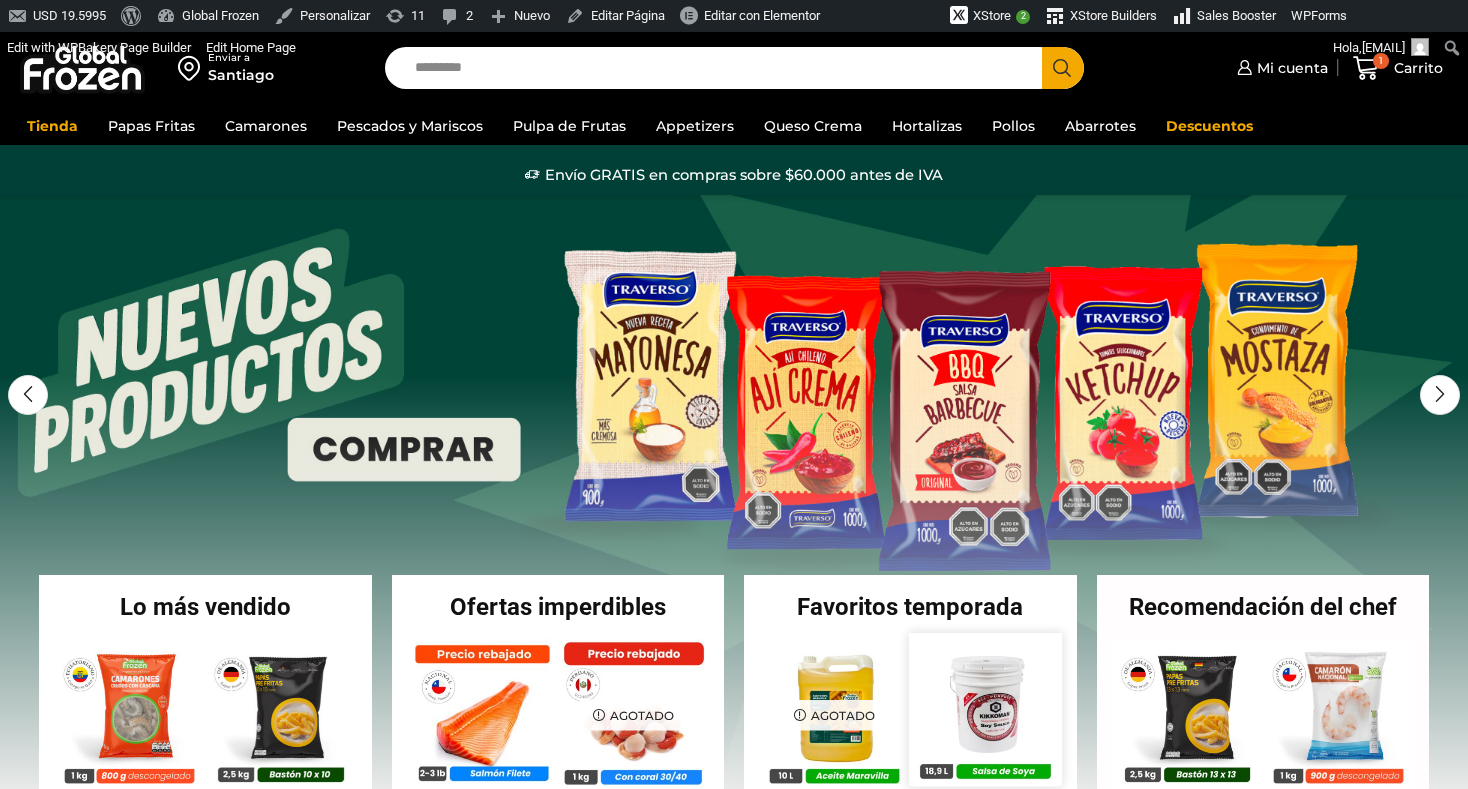 scroll, scrollTop: 0, scrollLeft: 0, axis: both 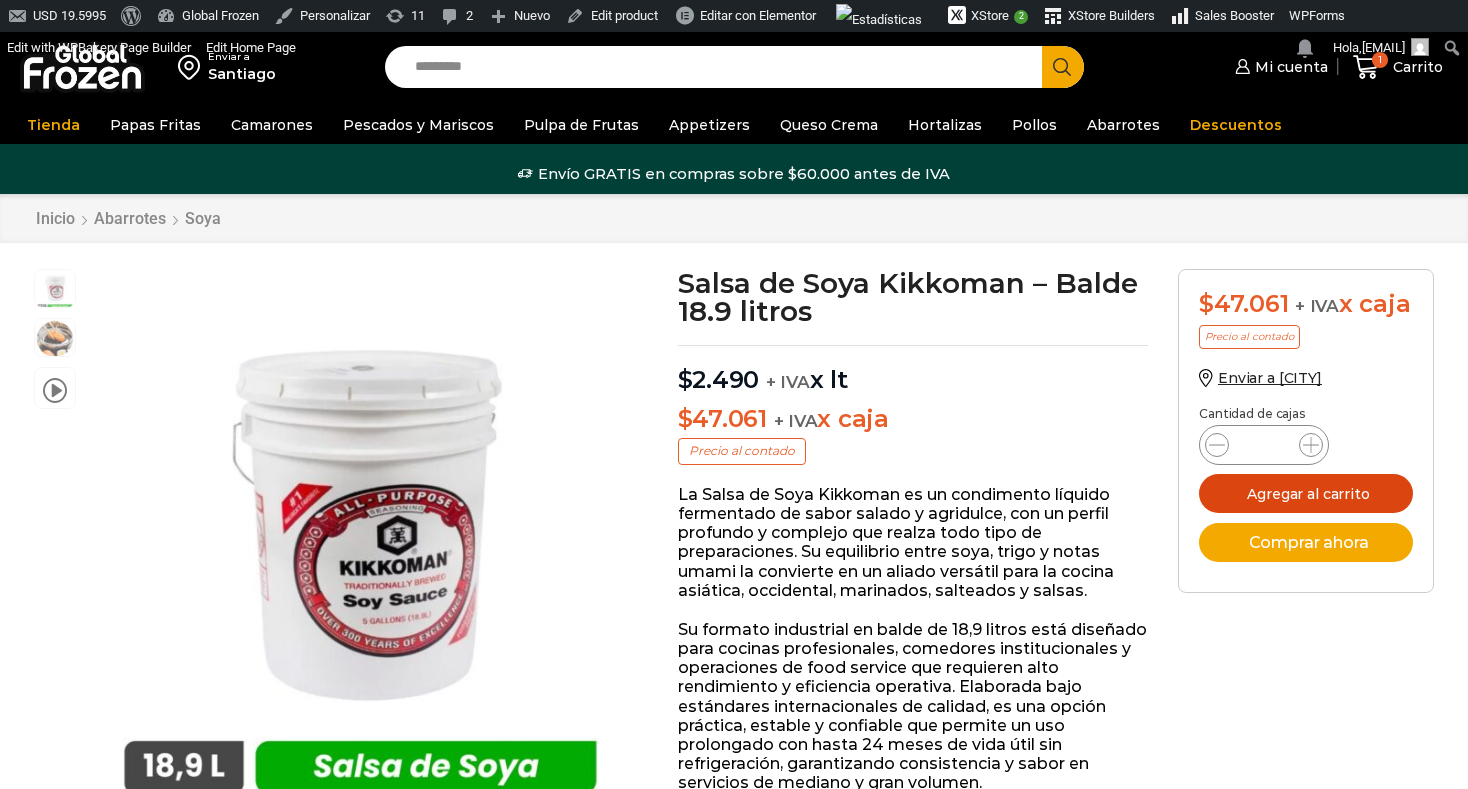 click on "Agregar al carrito" at bounding box center (1306, 493) 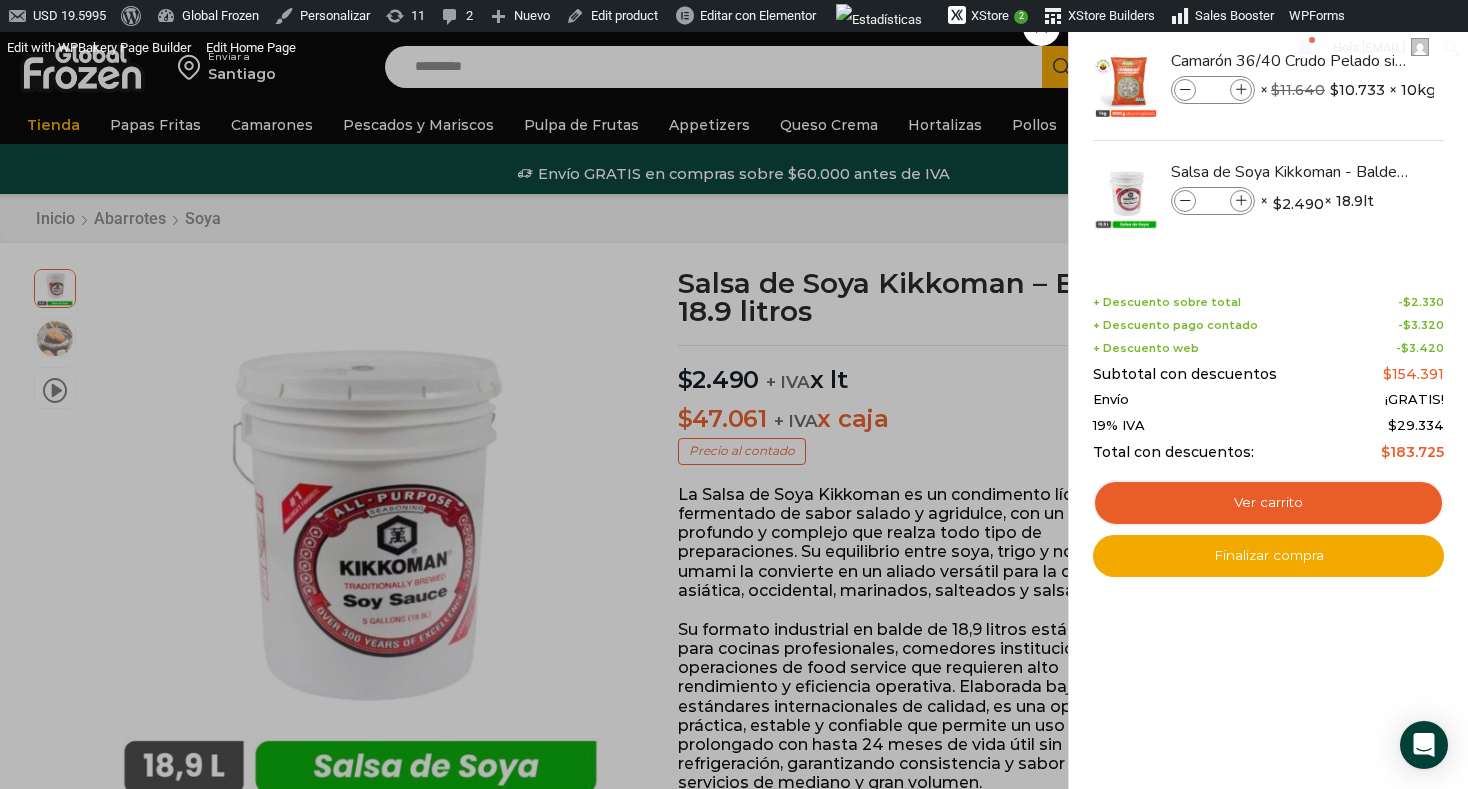 click on "2
Carrito
2
2
Shopping Cart
*" at bounding box center [1398, 67] 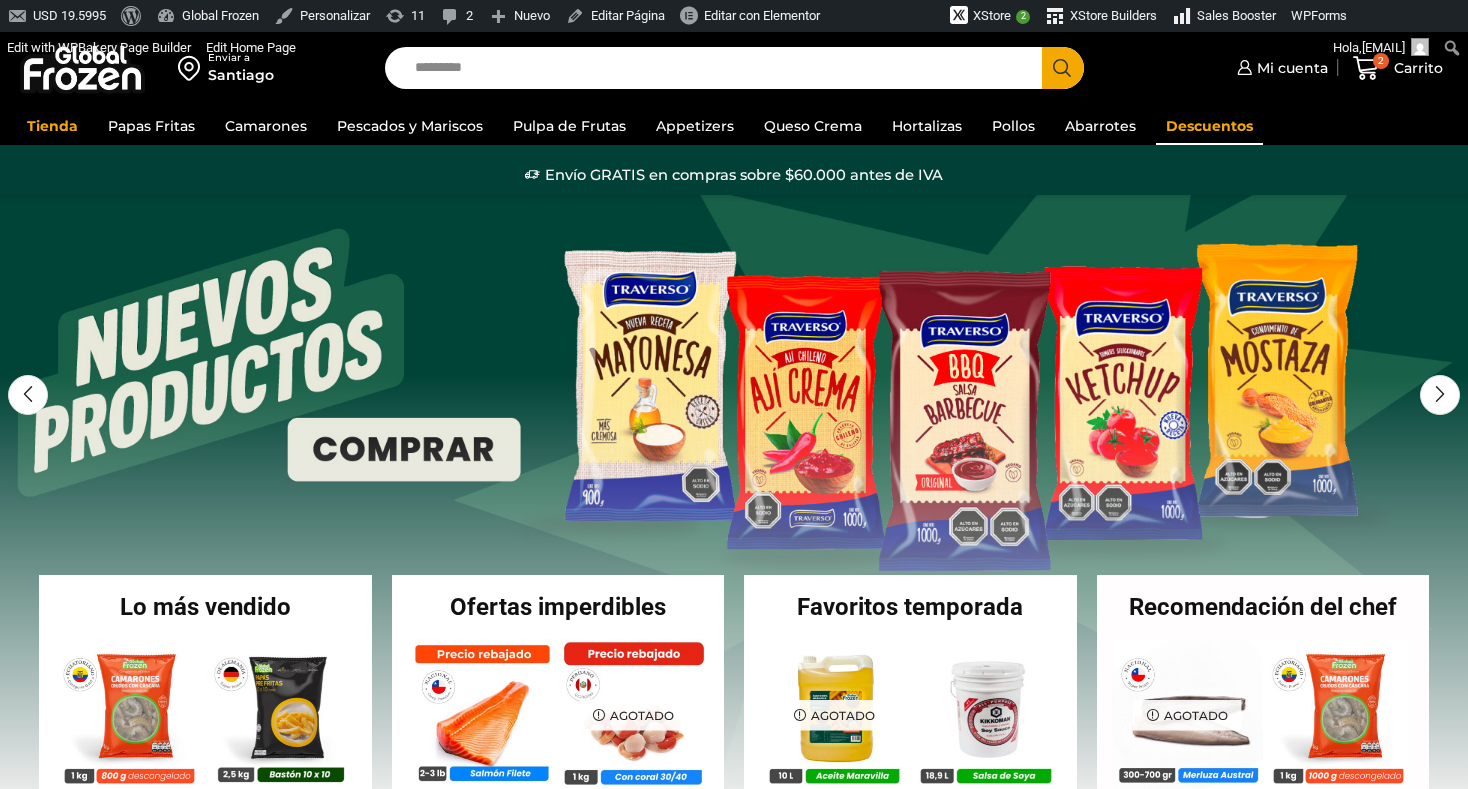 scroll, scrollTop: 0, scrollLeft: 0, axis: both 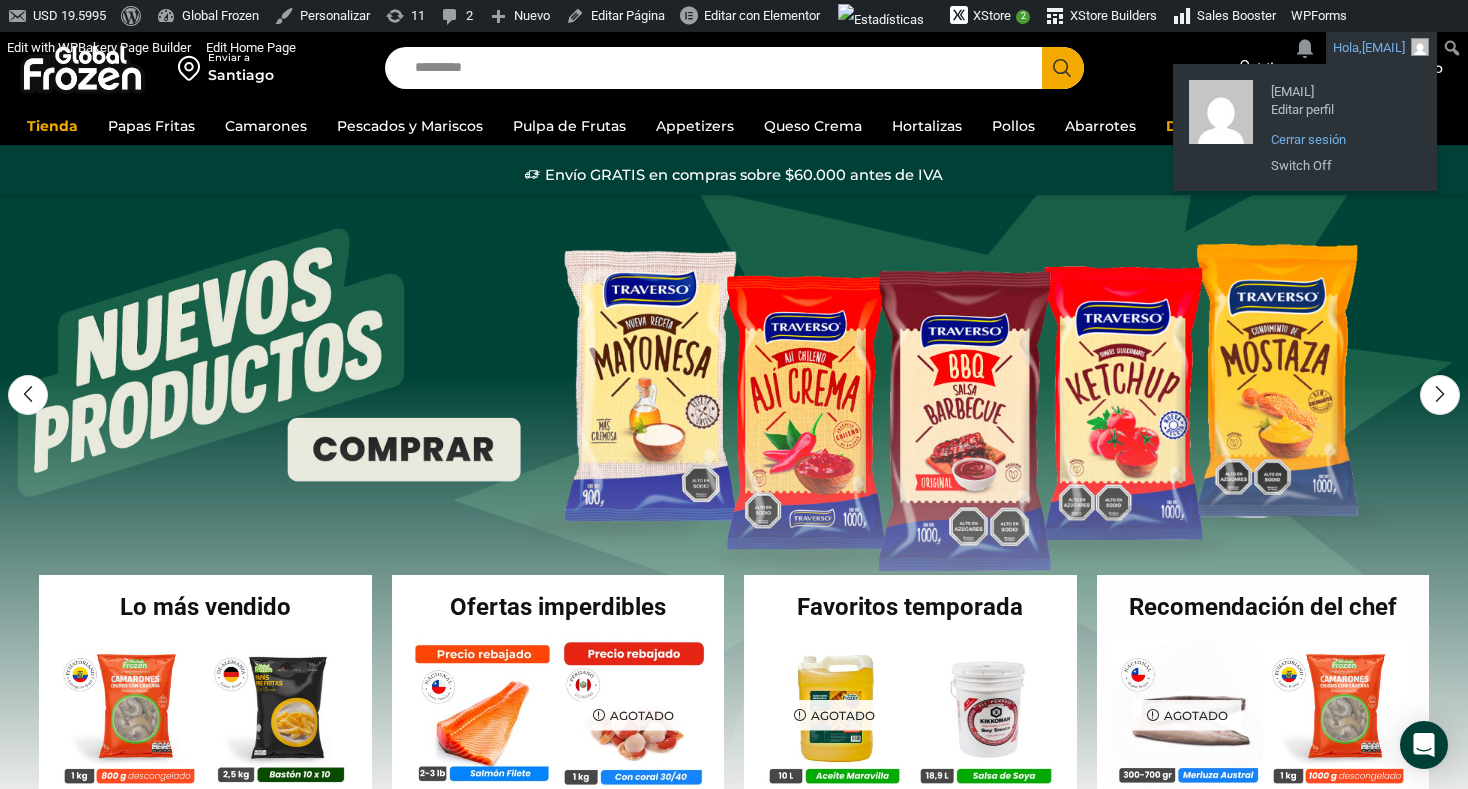click on "Cerrar sesión" at bounding box center [1341, 140] 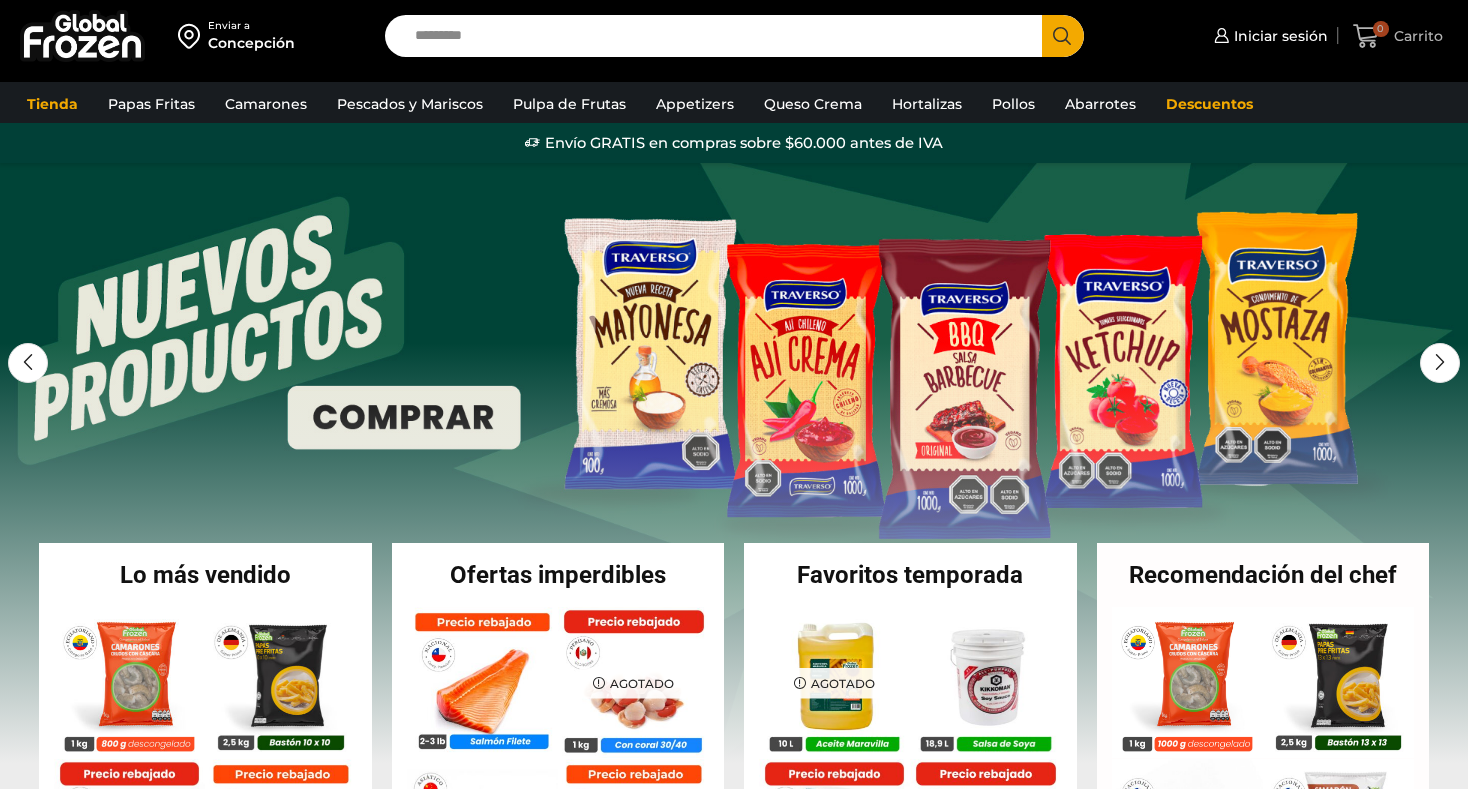 scroll, scrollTop: 0, scrollLeft: 0, axis: both 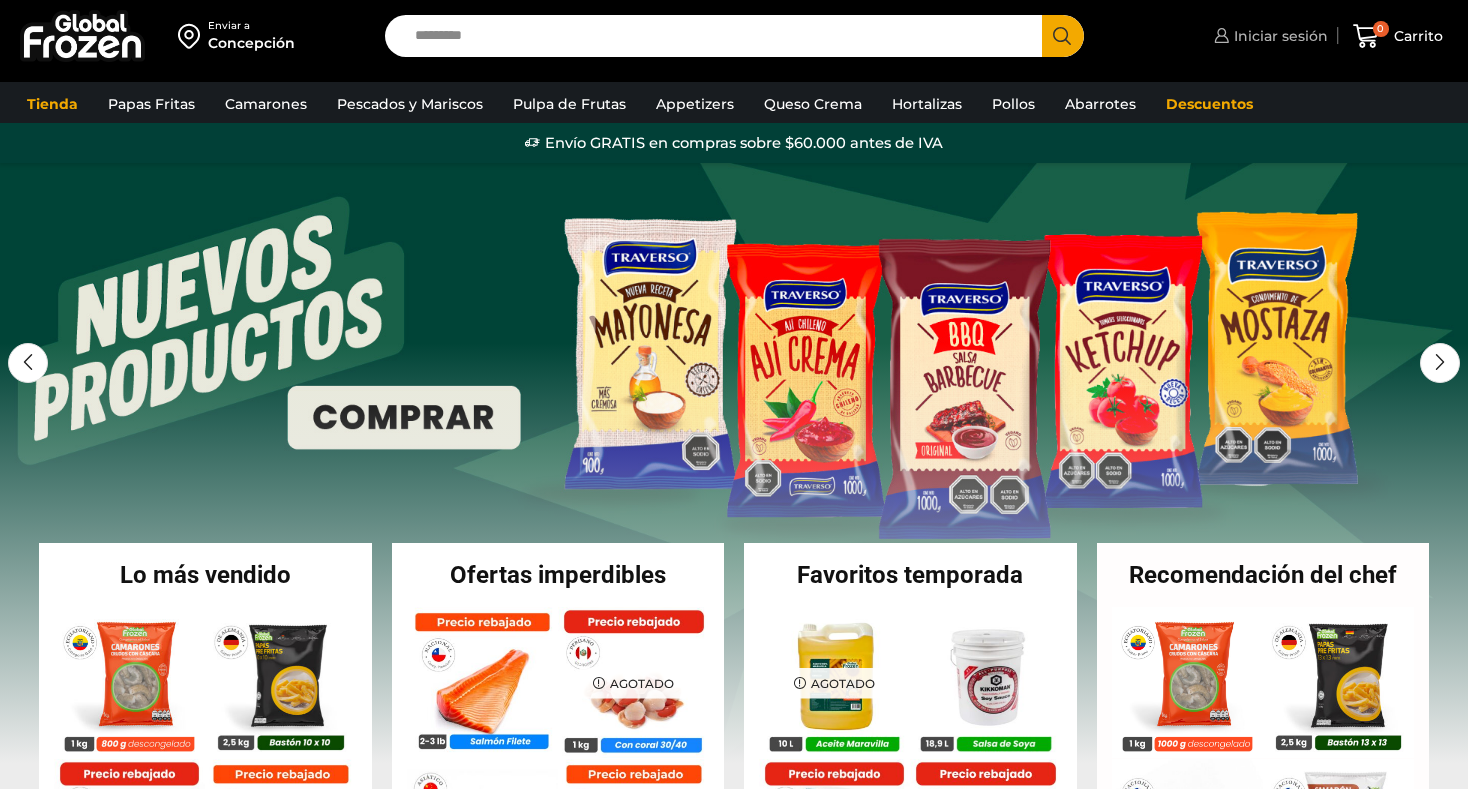 click on "Iniciar sesión" at bounding box center (1268, 36) 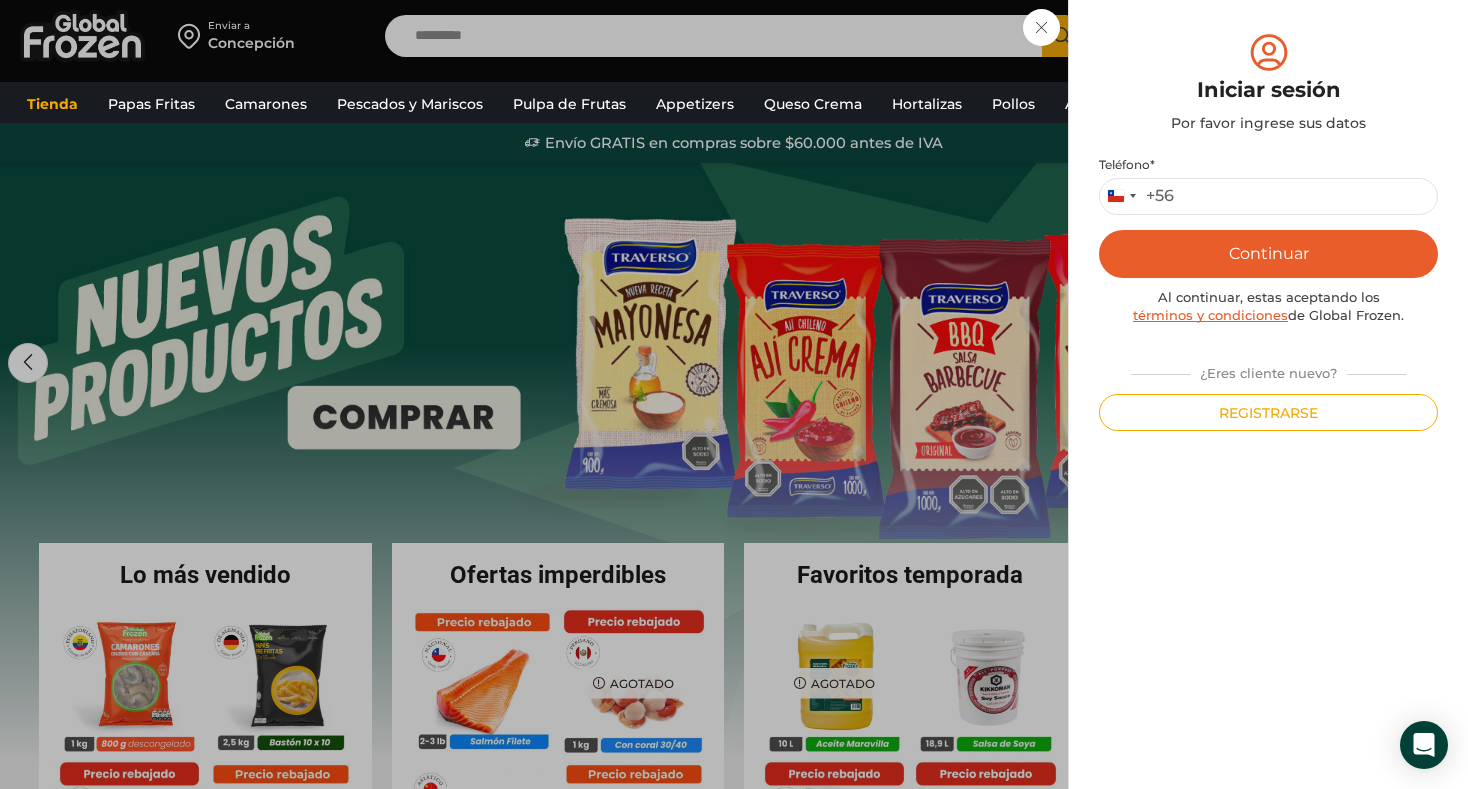 click on "Chile +56 +56" at bounding box center [1137, 196] 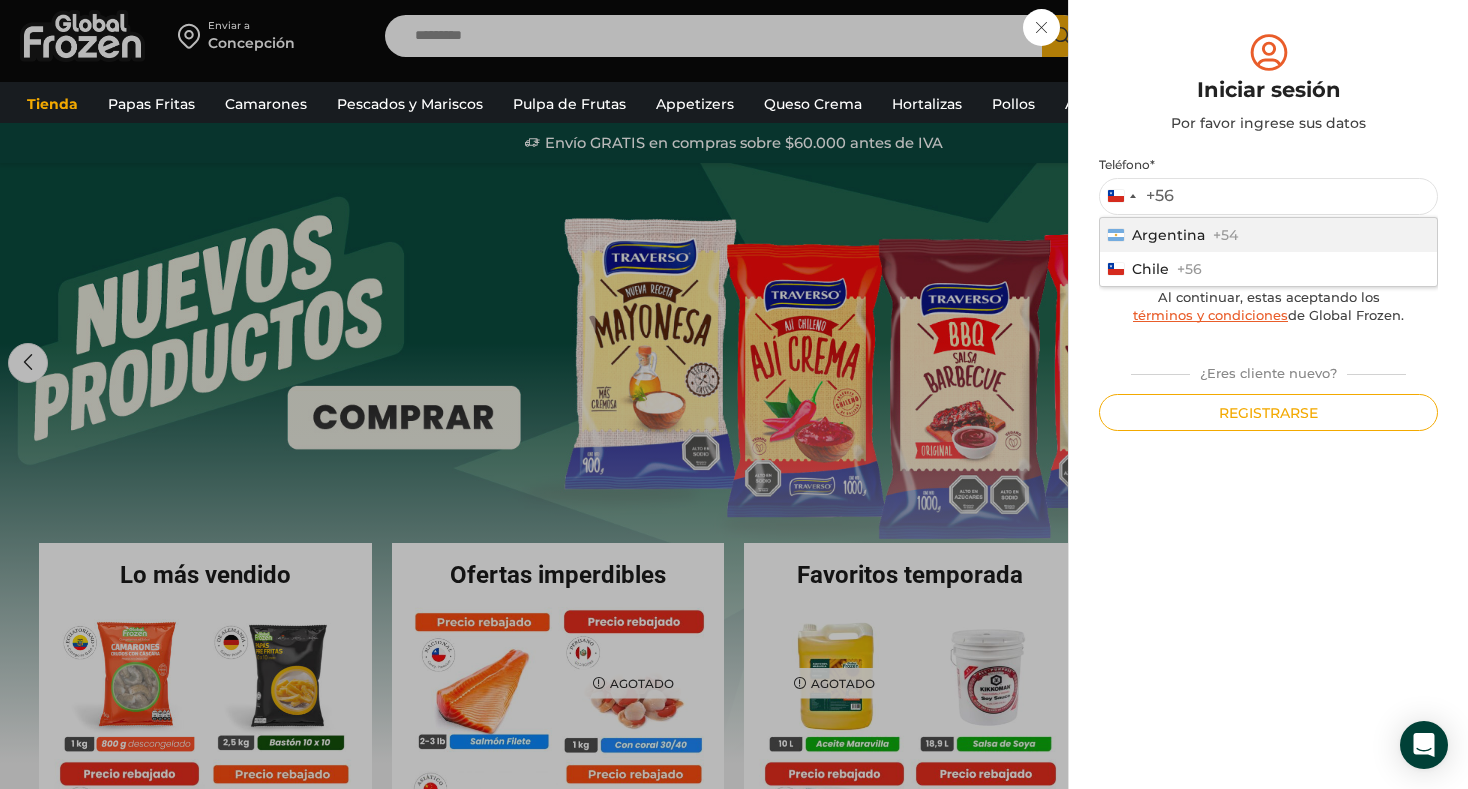click on "Argentina +54" at bounding box center [1268, 235] 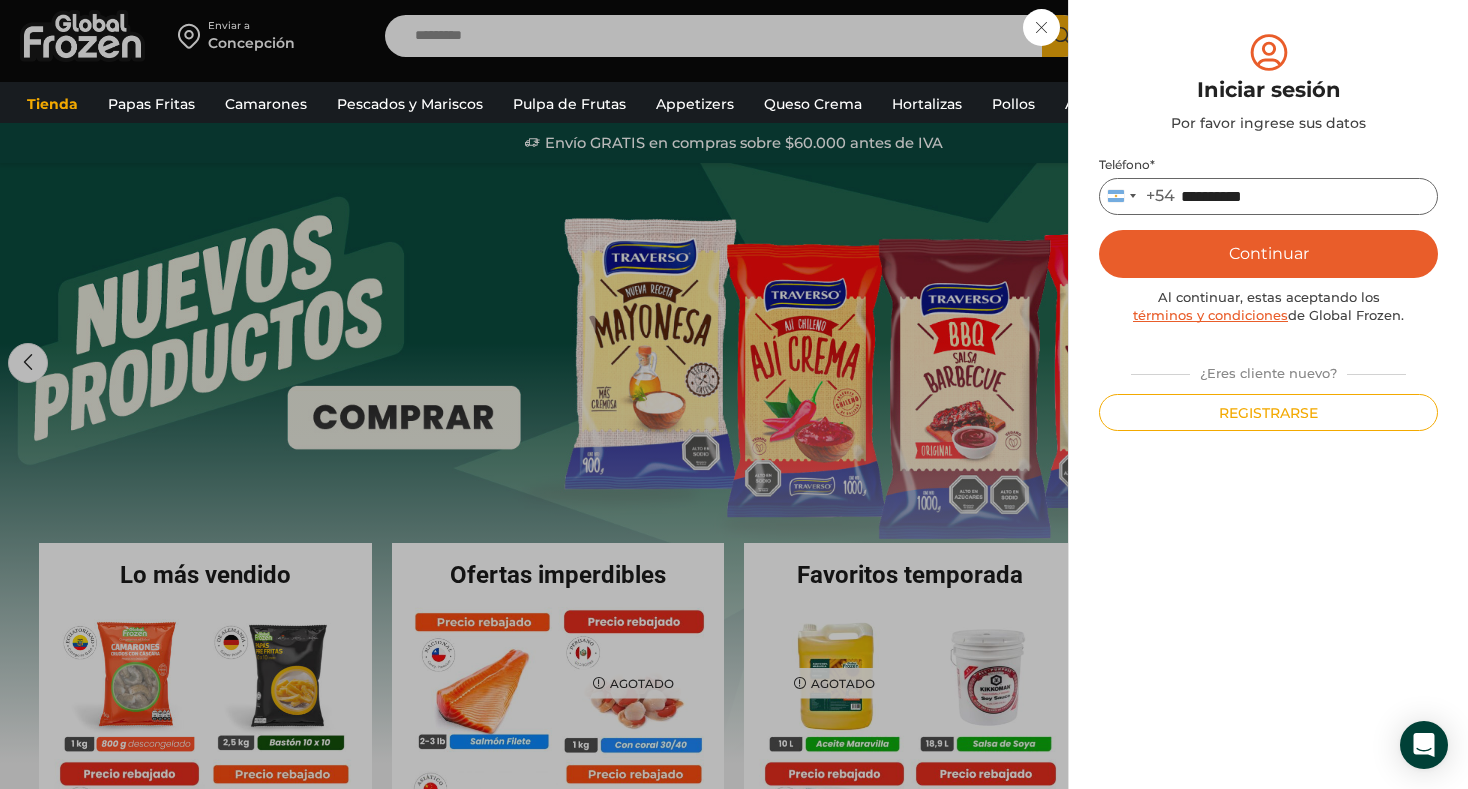 type on "**********" 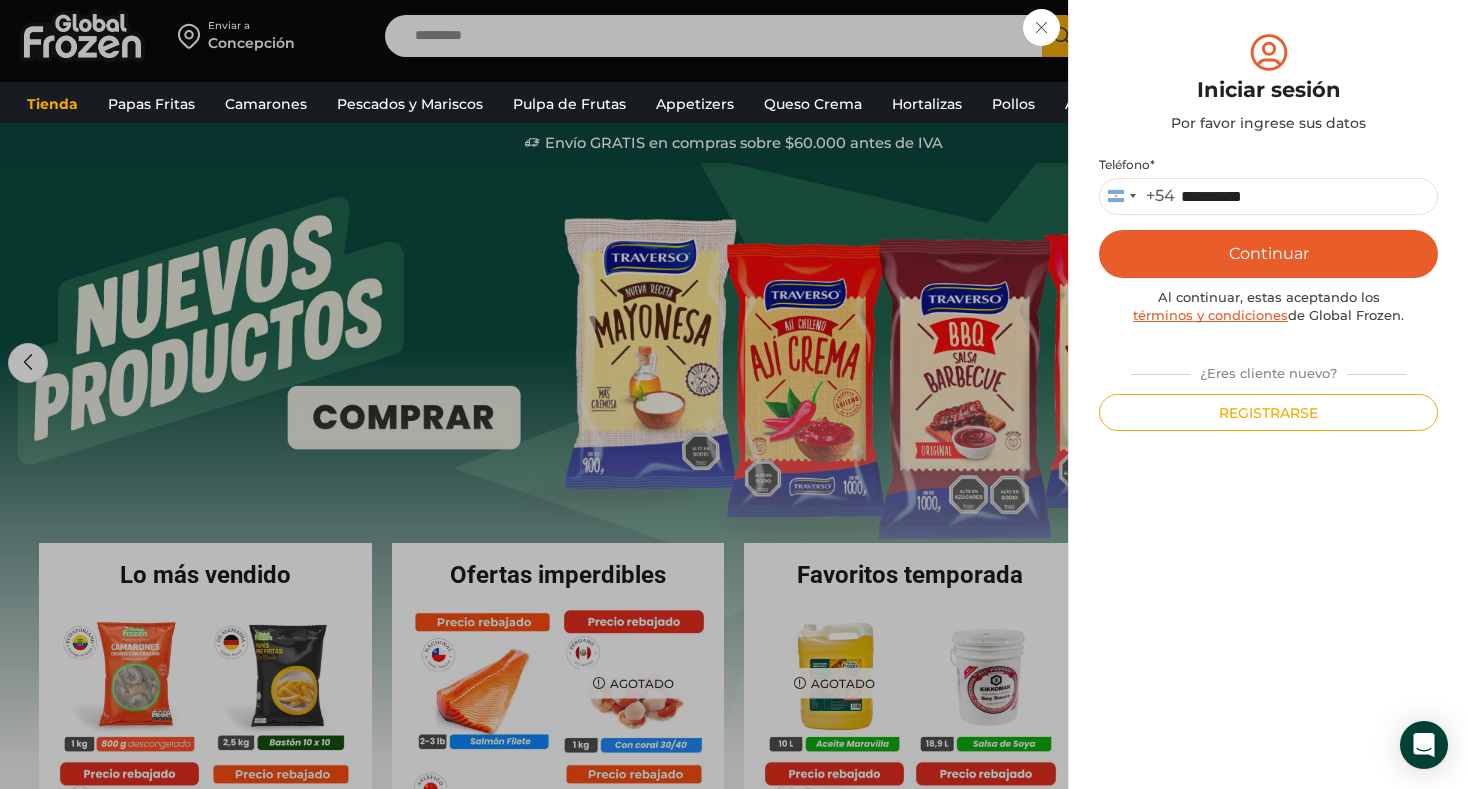 click on "Continuar" at bounding box center [1268, 254] 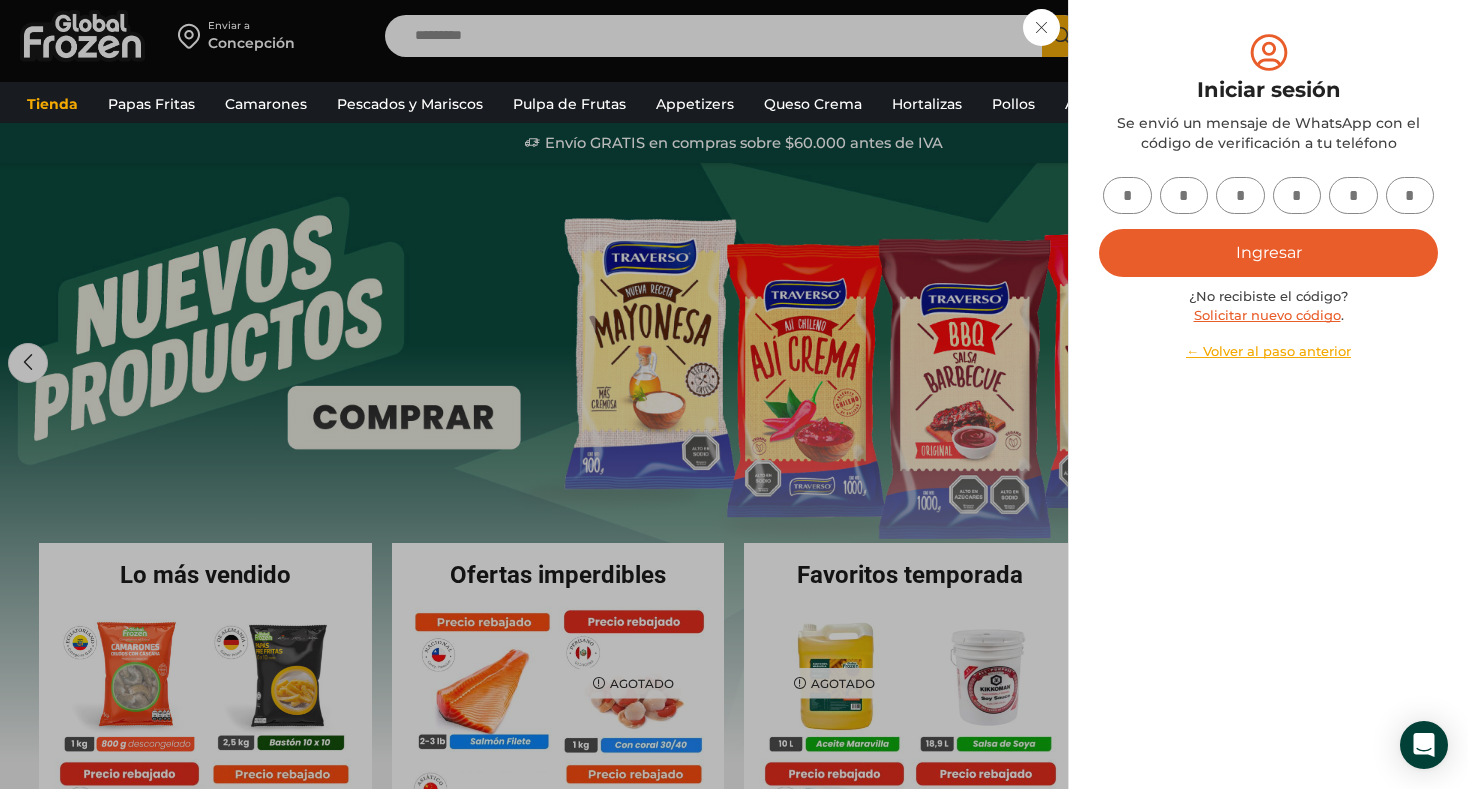 click on "Iniciar sesión
Mi cuenta
Login
Register
Iniciar sesión
Por favor ingrese sus datos
Iniciar sesión
Se envió un mensaje de WhatsApp con el código de verificación a tu teléfono
* ." at bounding box center (1268, 36) 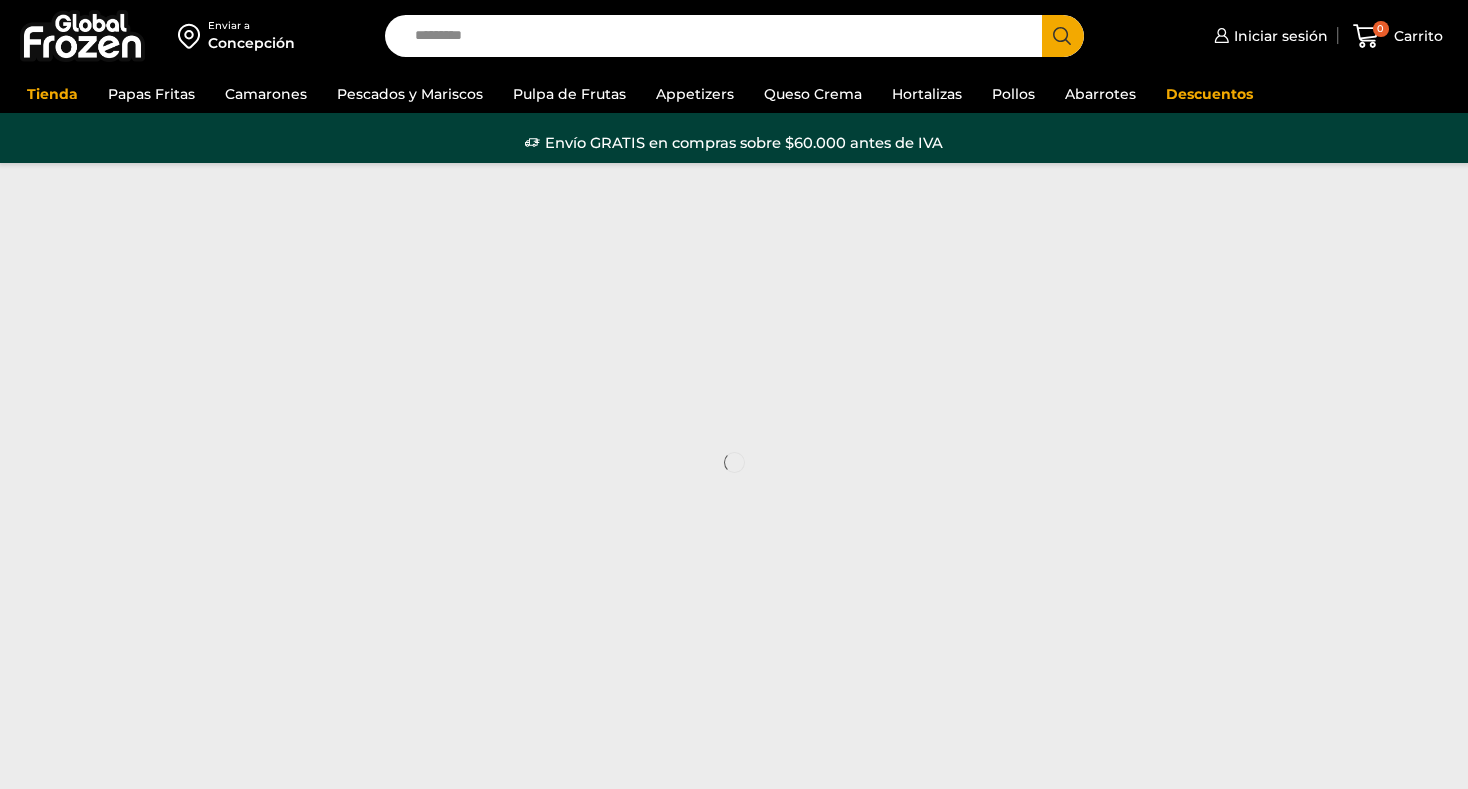 scroll, scrollTop: 0, scrollLeft: 0, axis: both 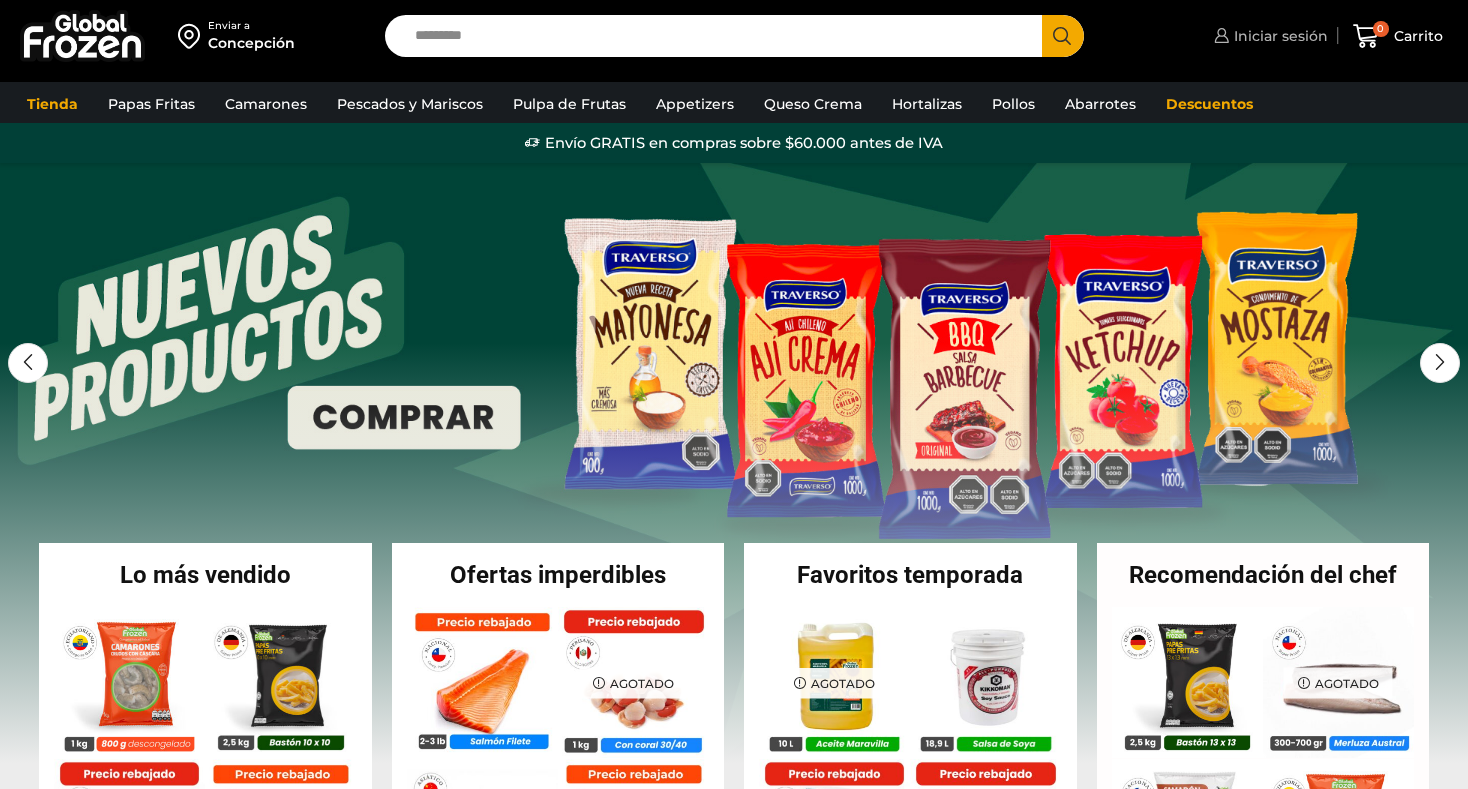 click on "Iniciar sesión" at bounding box center (1278, 36) 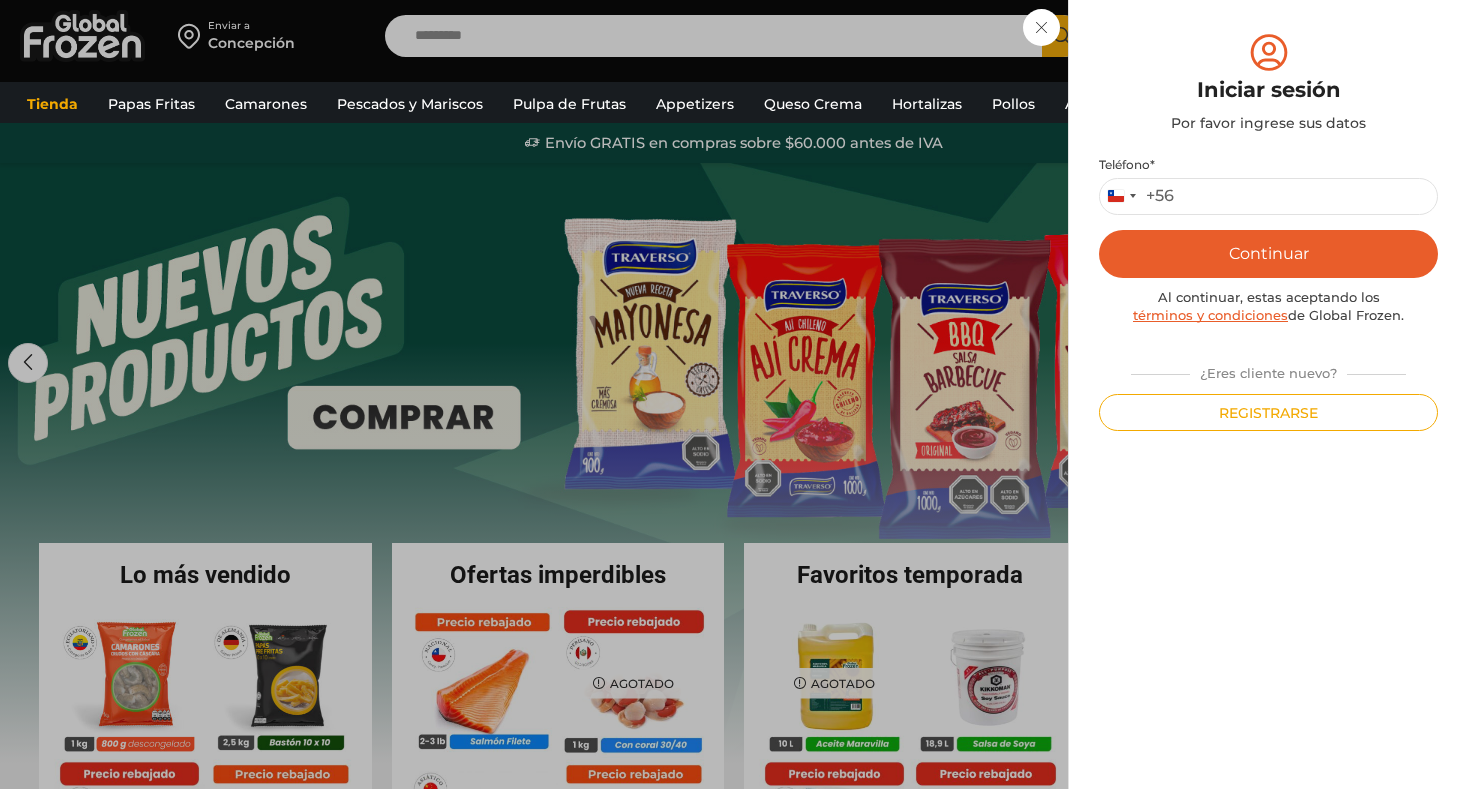 click on "+56" at bounding box center [1160, 196] 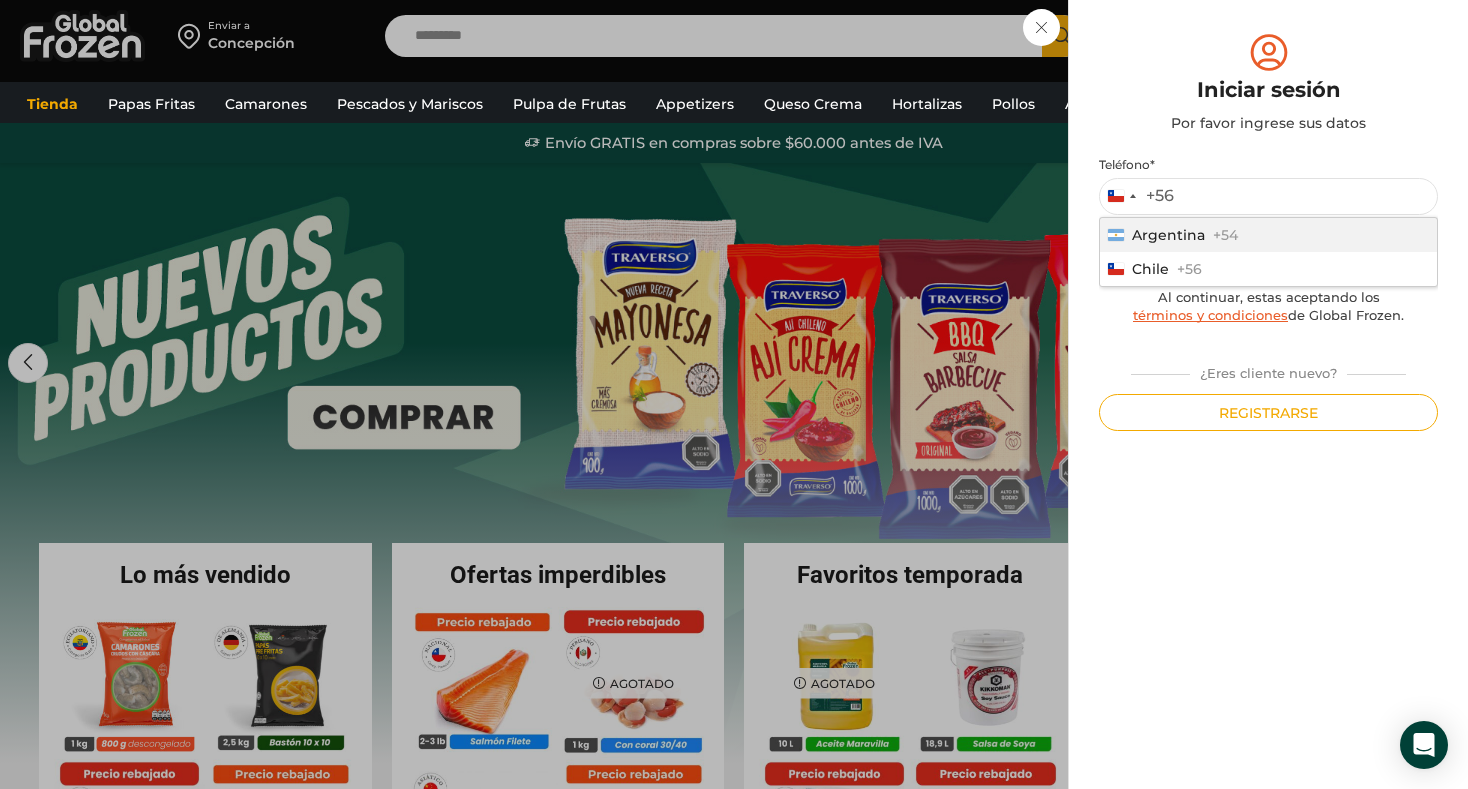 click on "Argentina +54" at bounding box center [1268, 235] 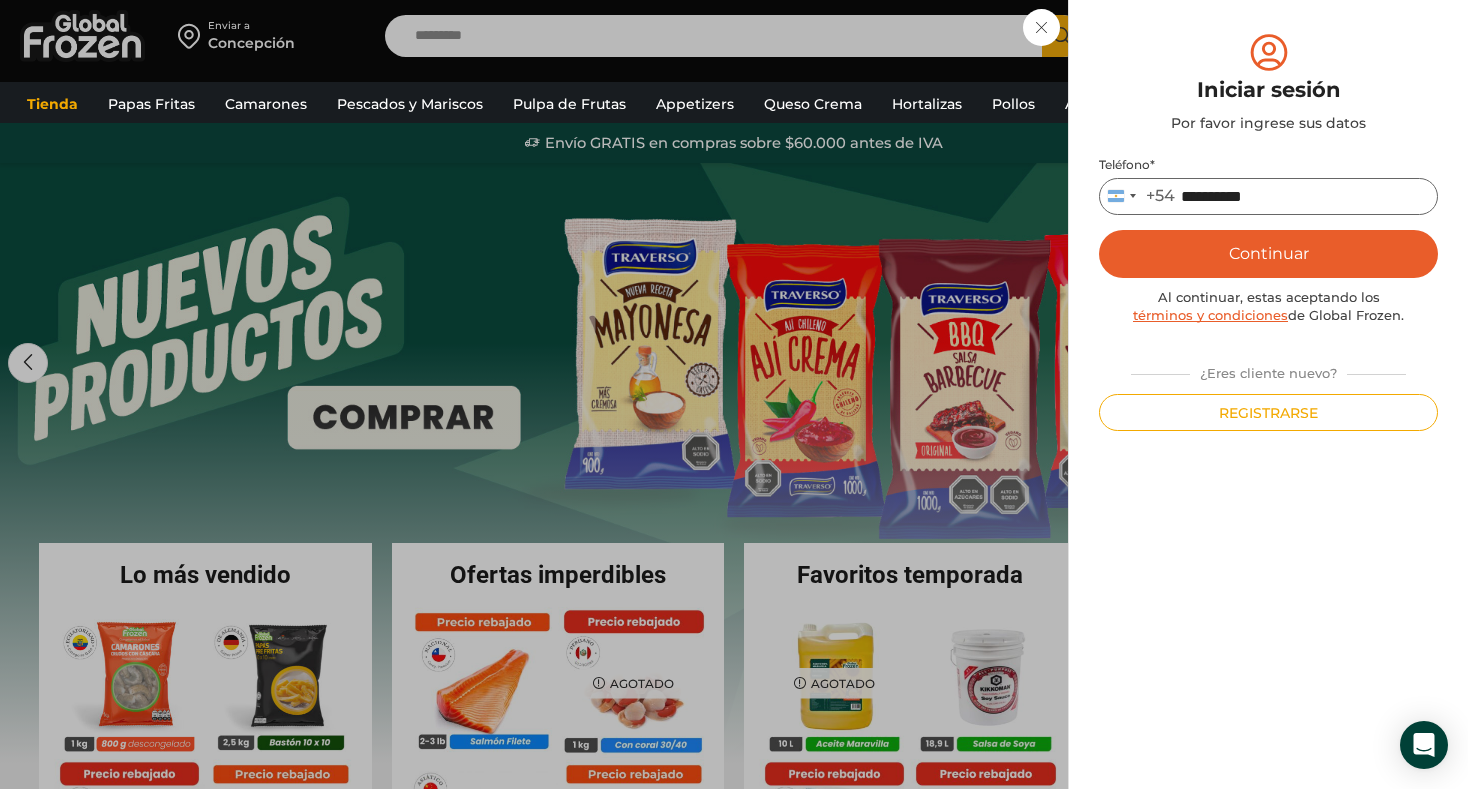 type on "**********" 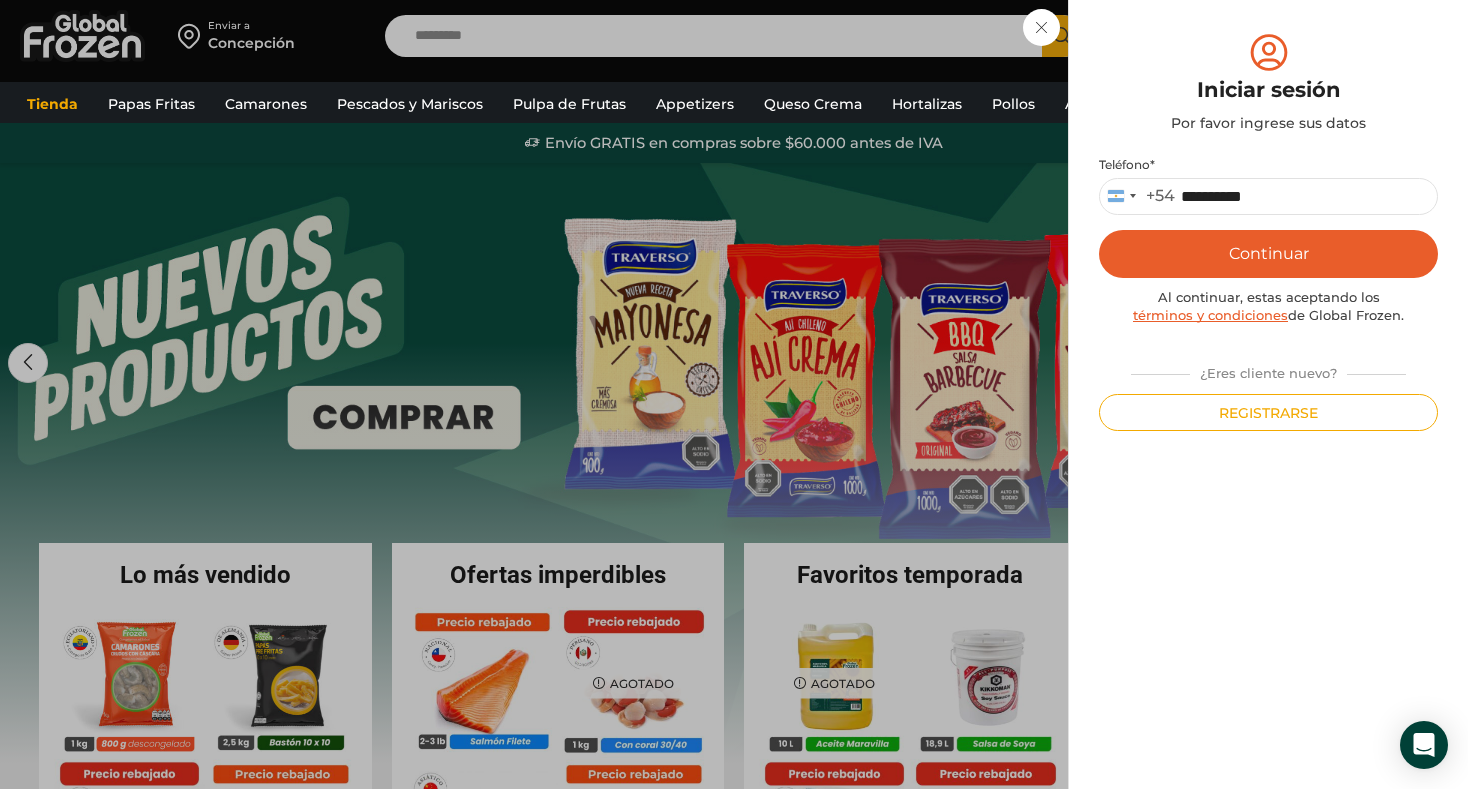 click on "Continuar" at bounding box center [1268, 254] 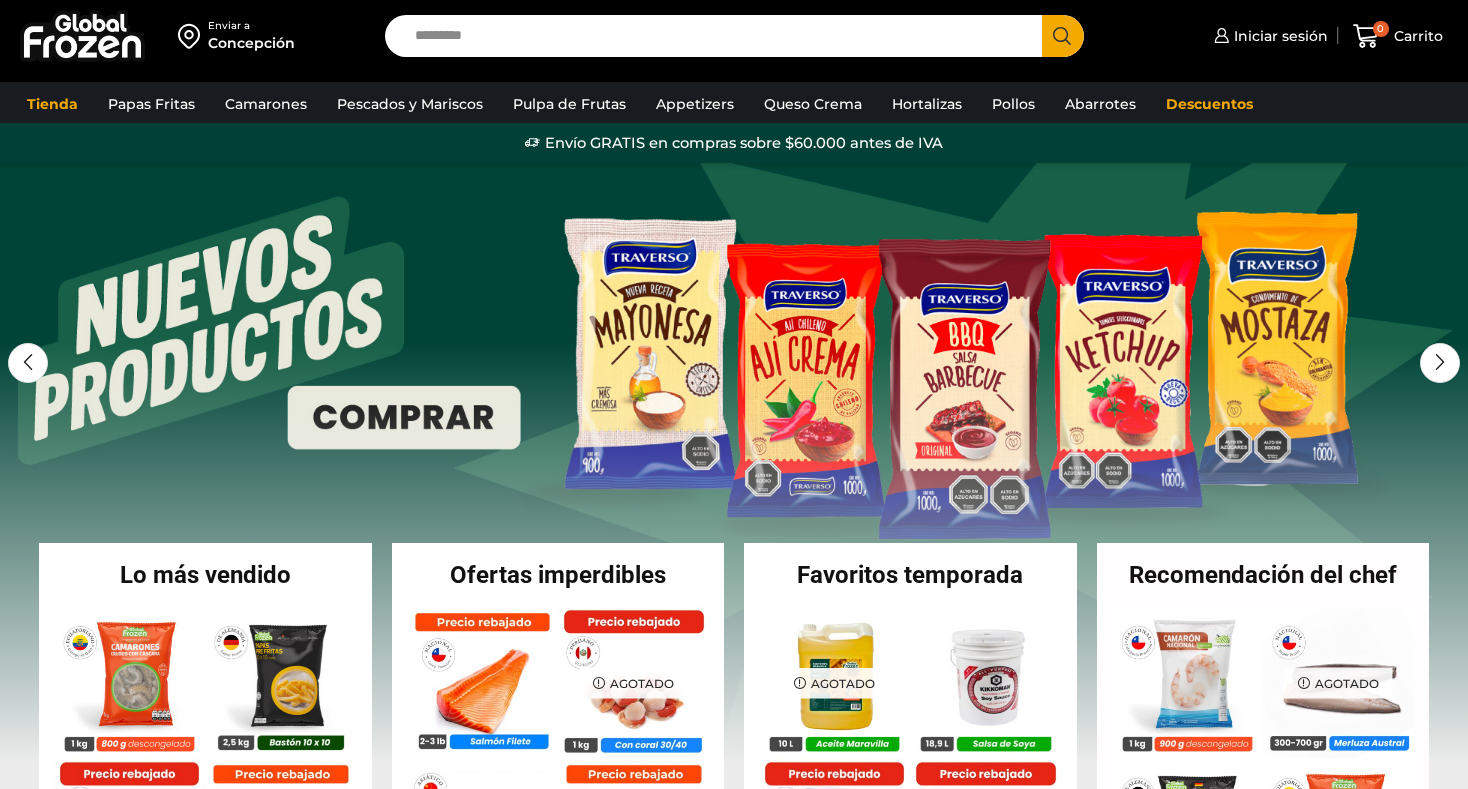 scroll, scrollTop: 0, scrollLeft: 0, axis: both 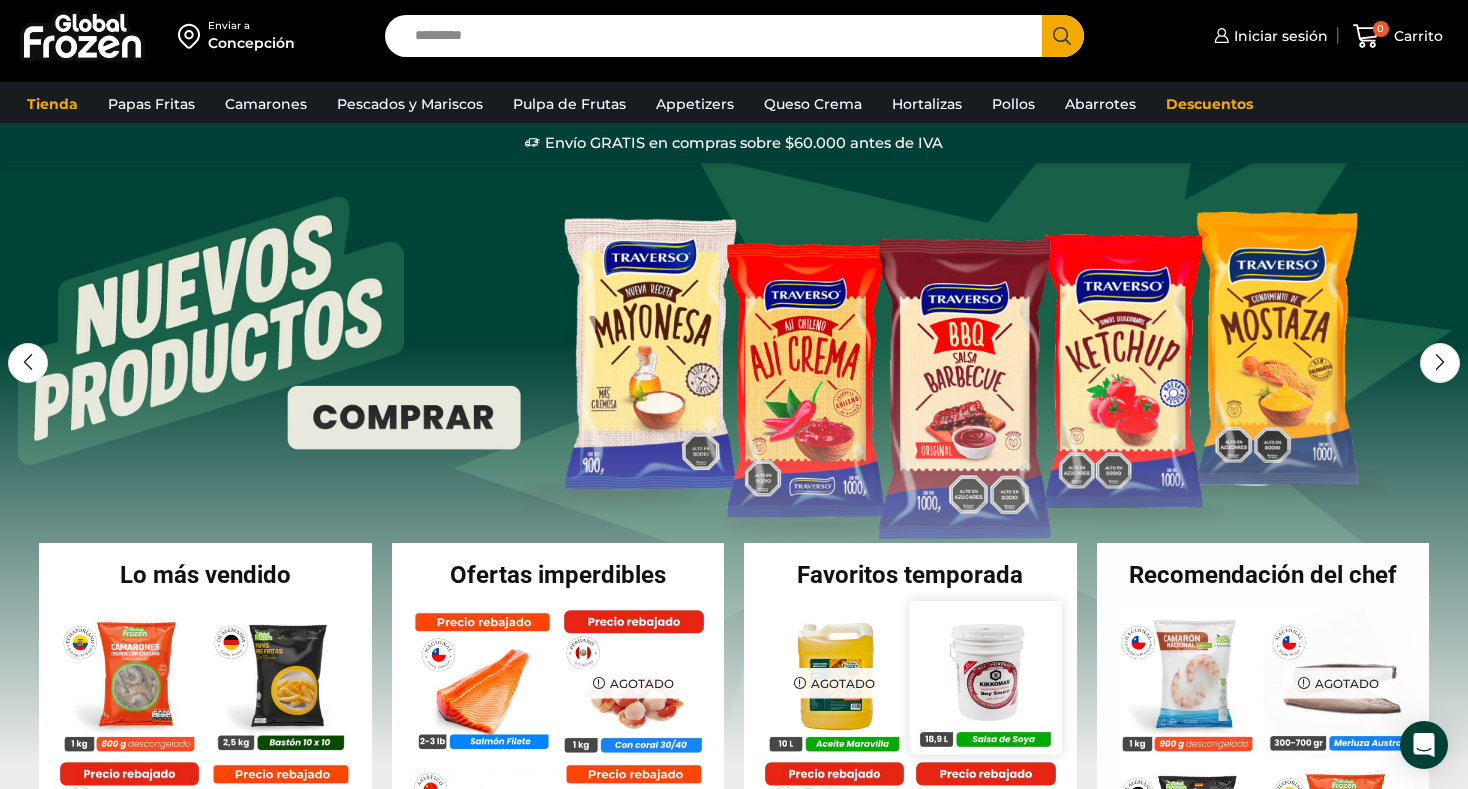 click at bounding box center (986, 677) 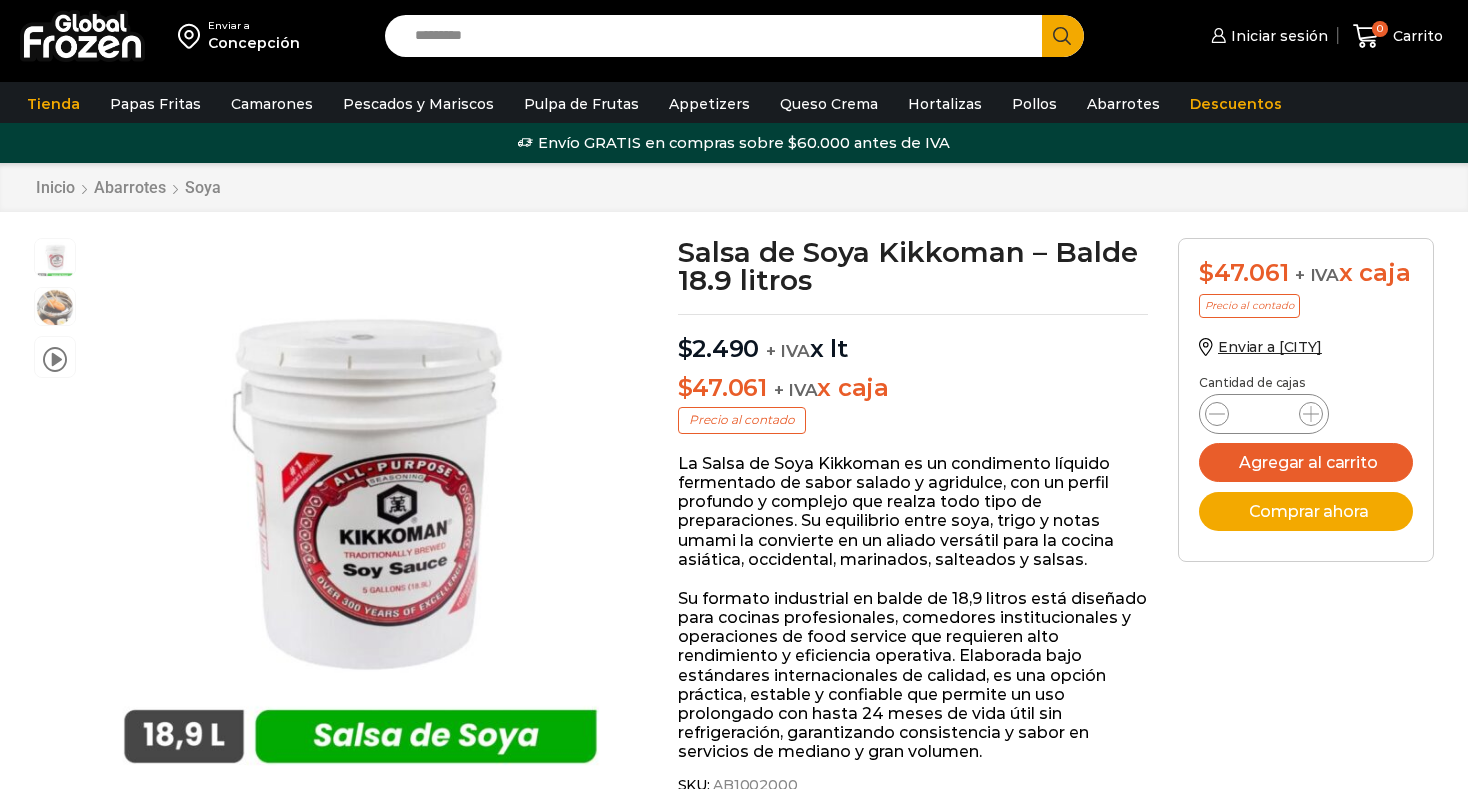scroll, scrollTop: 1, scrollLeft: 0, axis: vertical 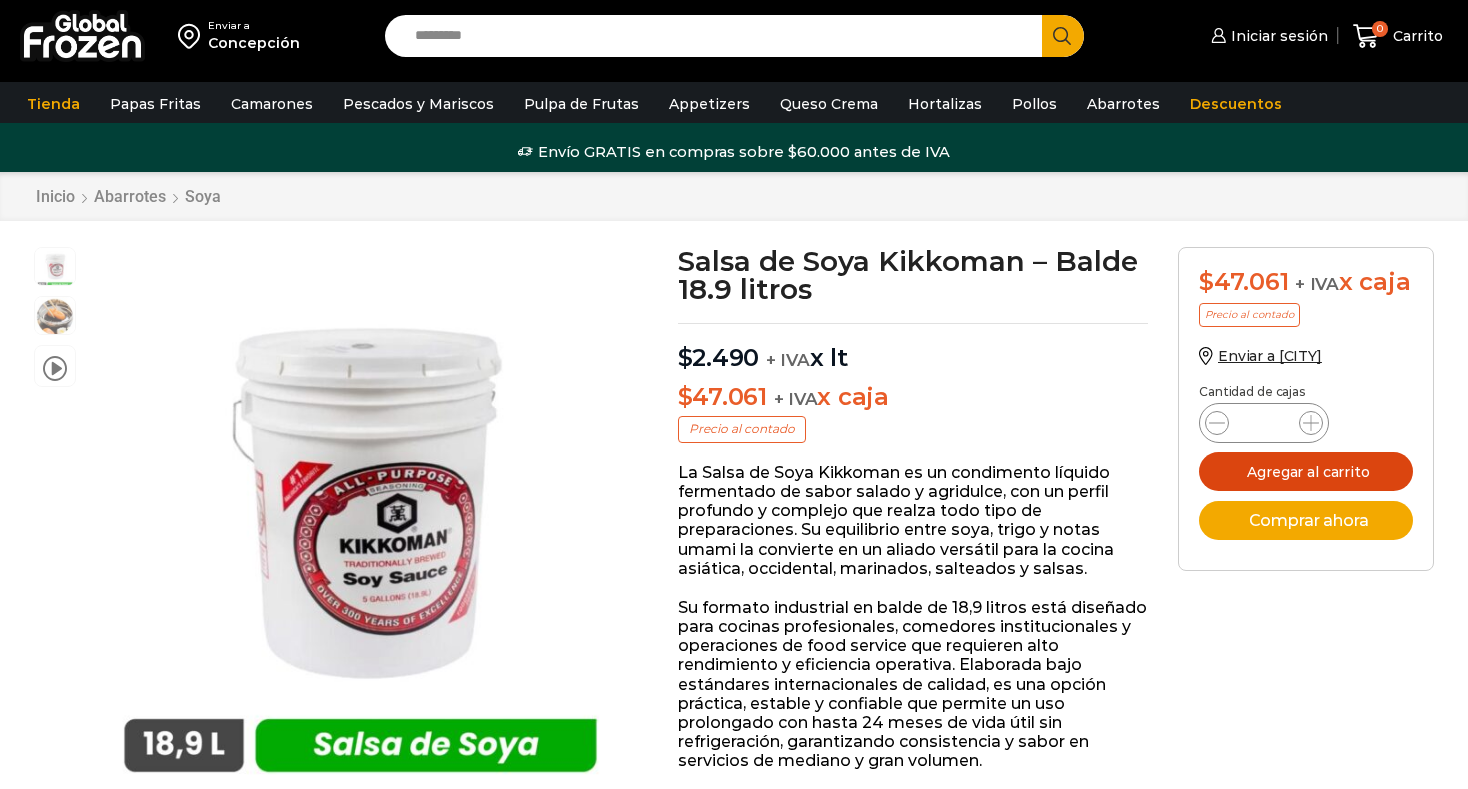 click on "Agregar al carrito" at bounding box center [1306, 471] 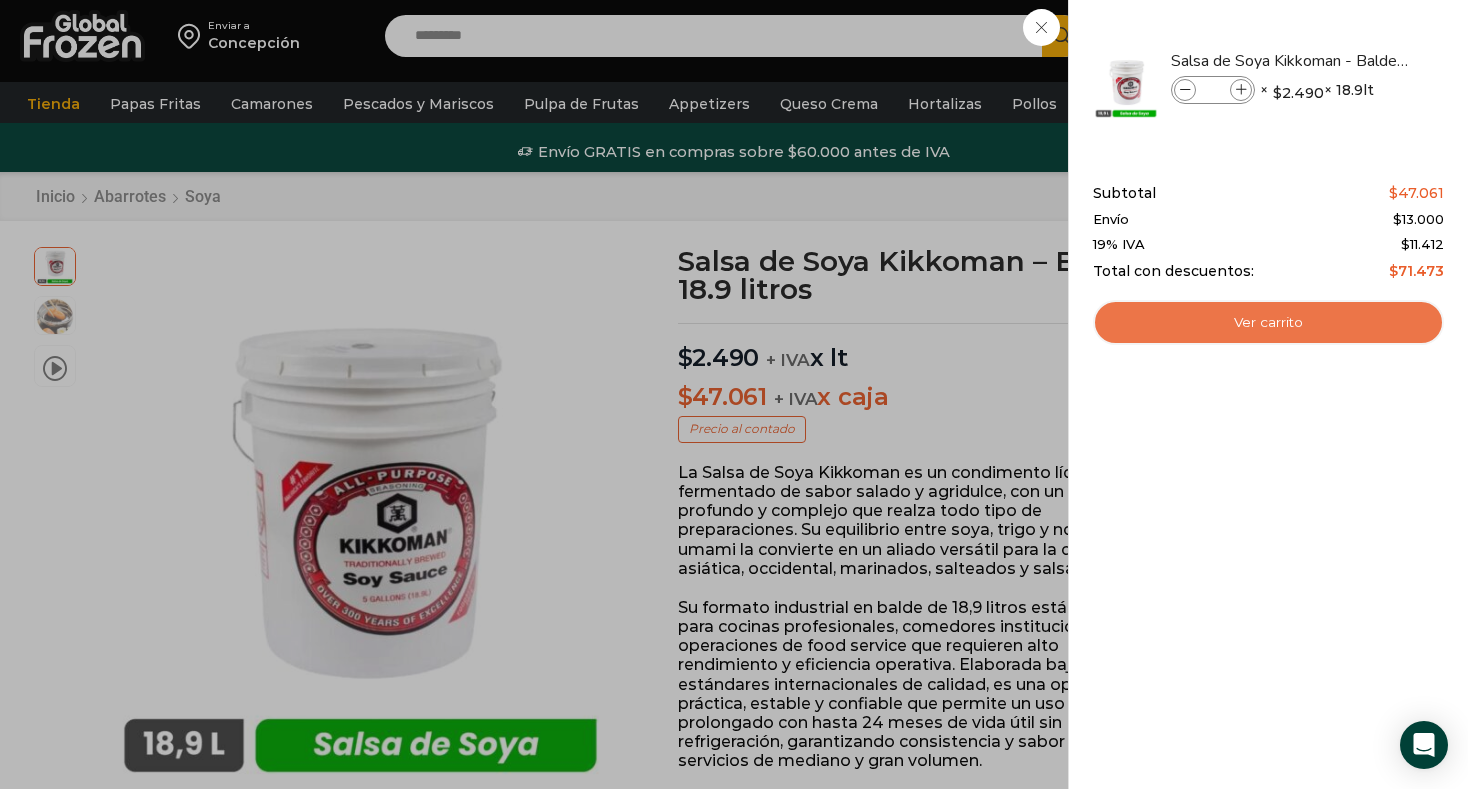 click on "Ver carrito" at bounding box center (1268, 323) 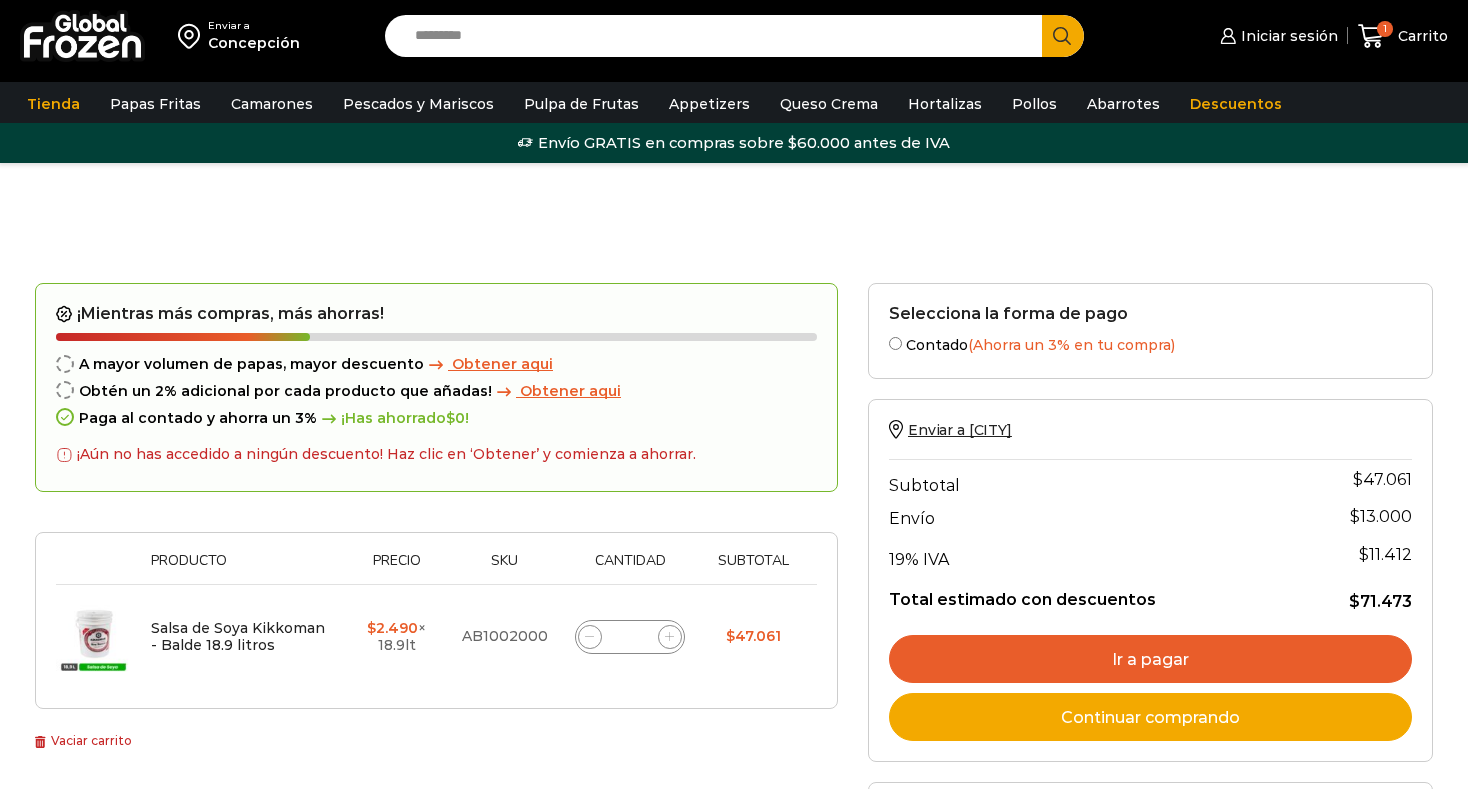 scroll, scrollTop: 0, scrollLeft: 0, axis: both 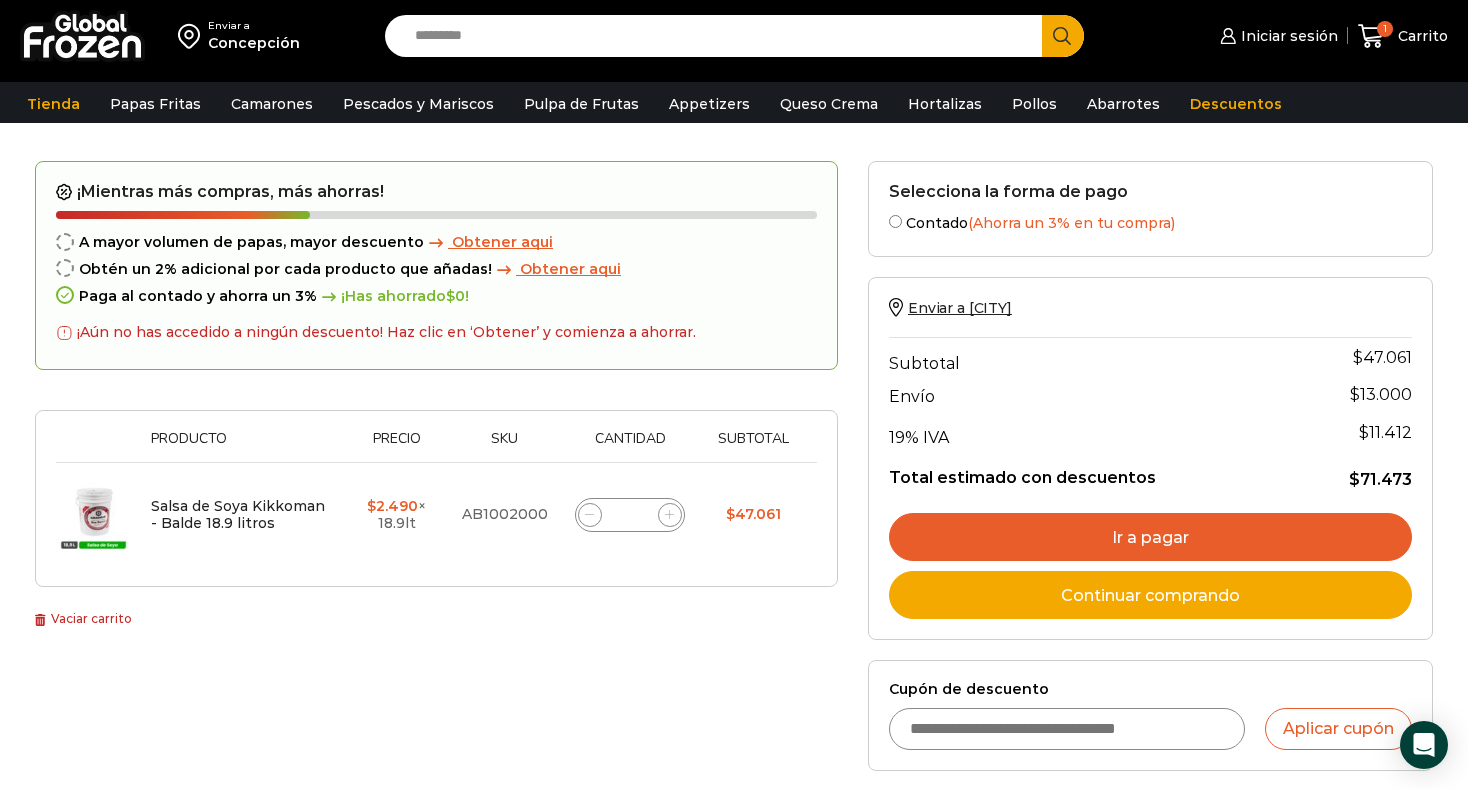 click on "Ir a pagar" at bounding box center (1150, 537) 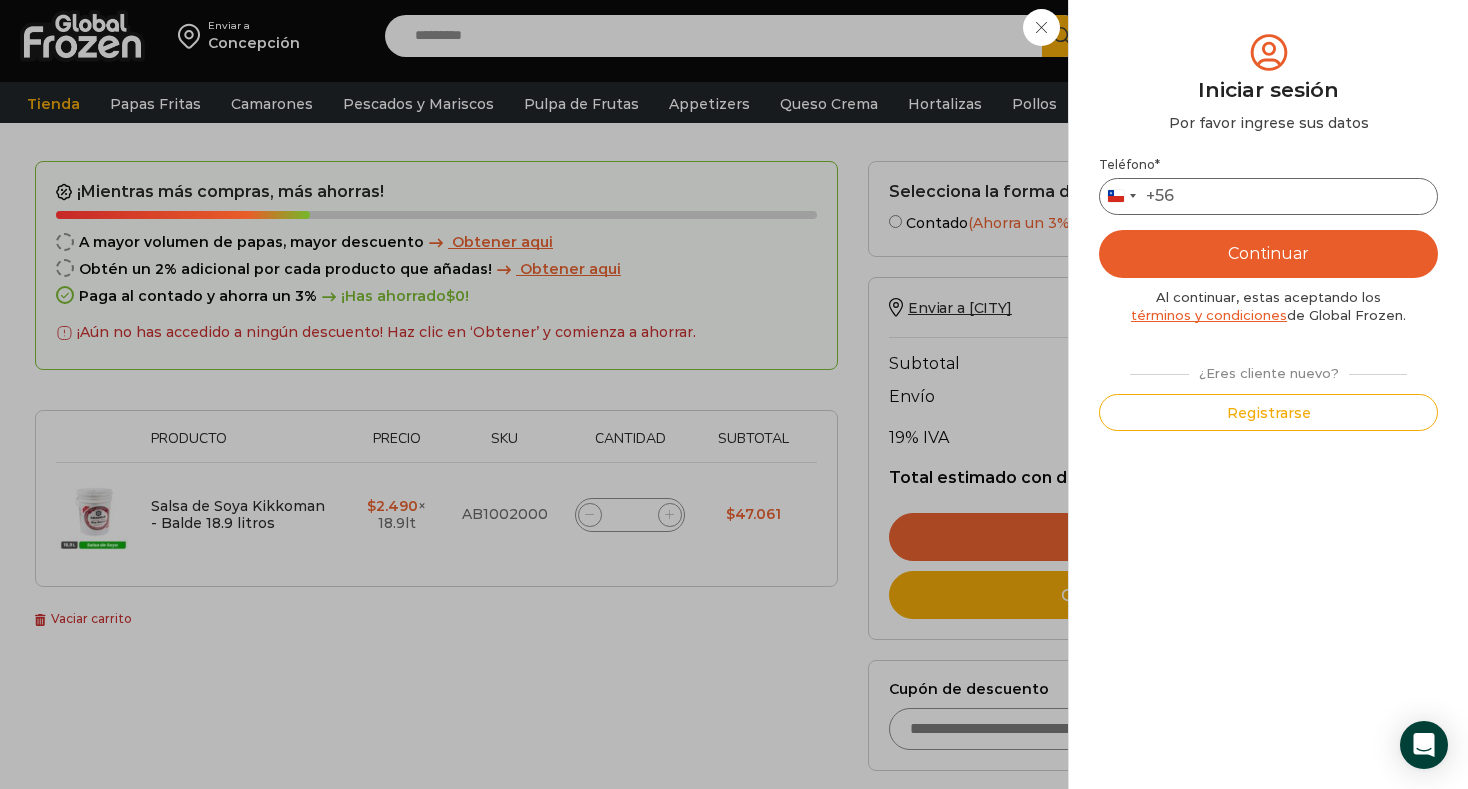click on "Teléfono
*" at bounding box center [1268, 196] 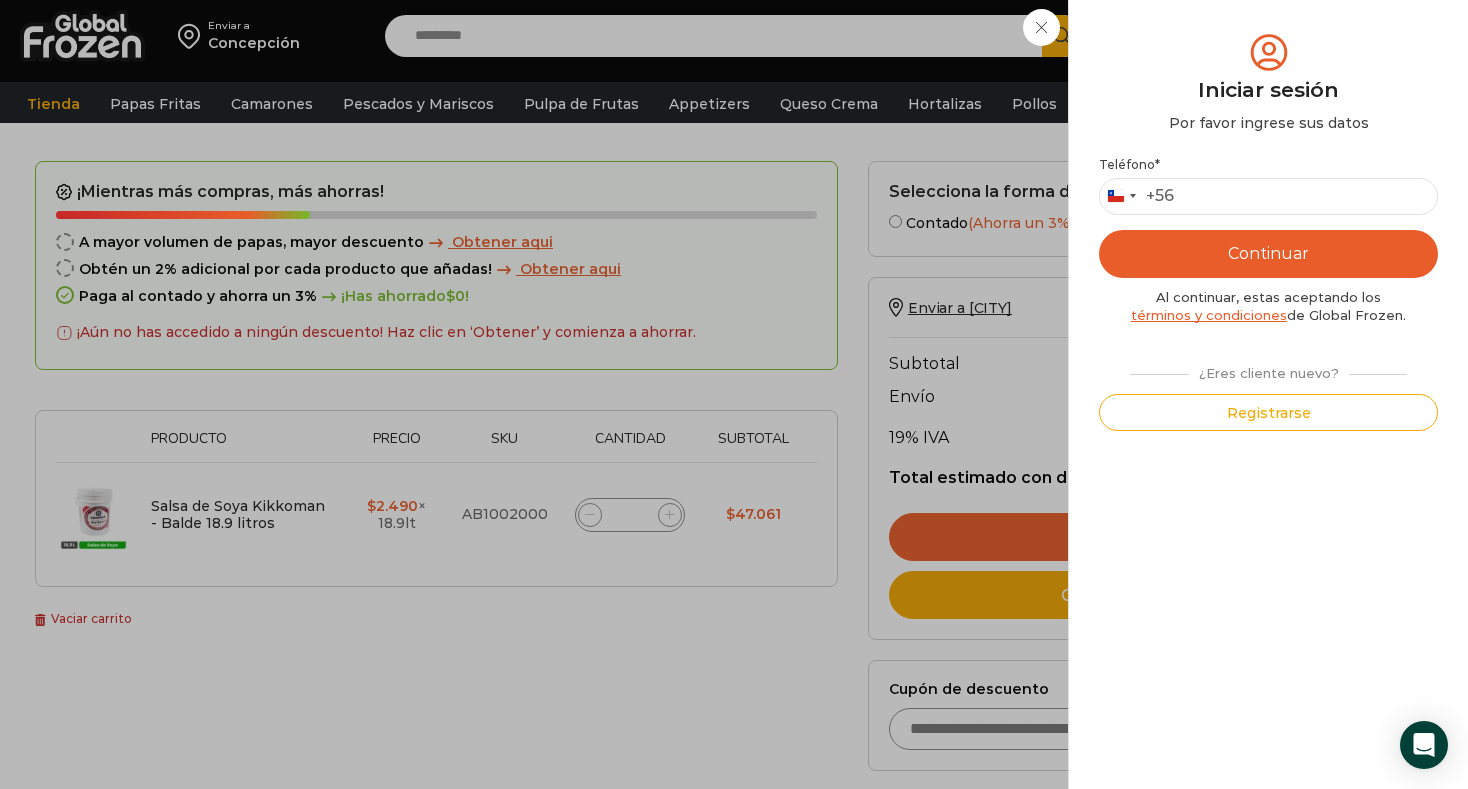 click on "+56" at bounding box center (1160, 196) 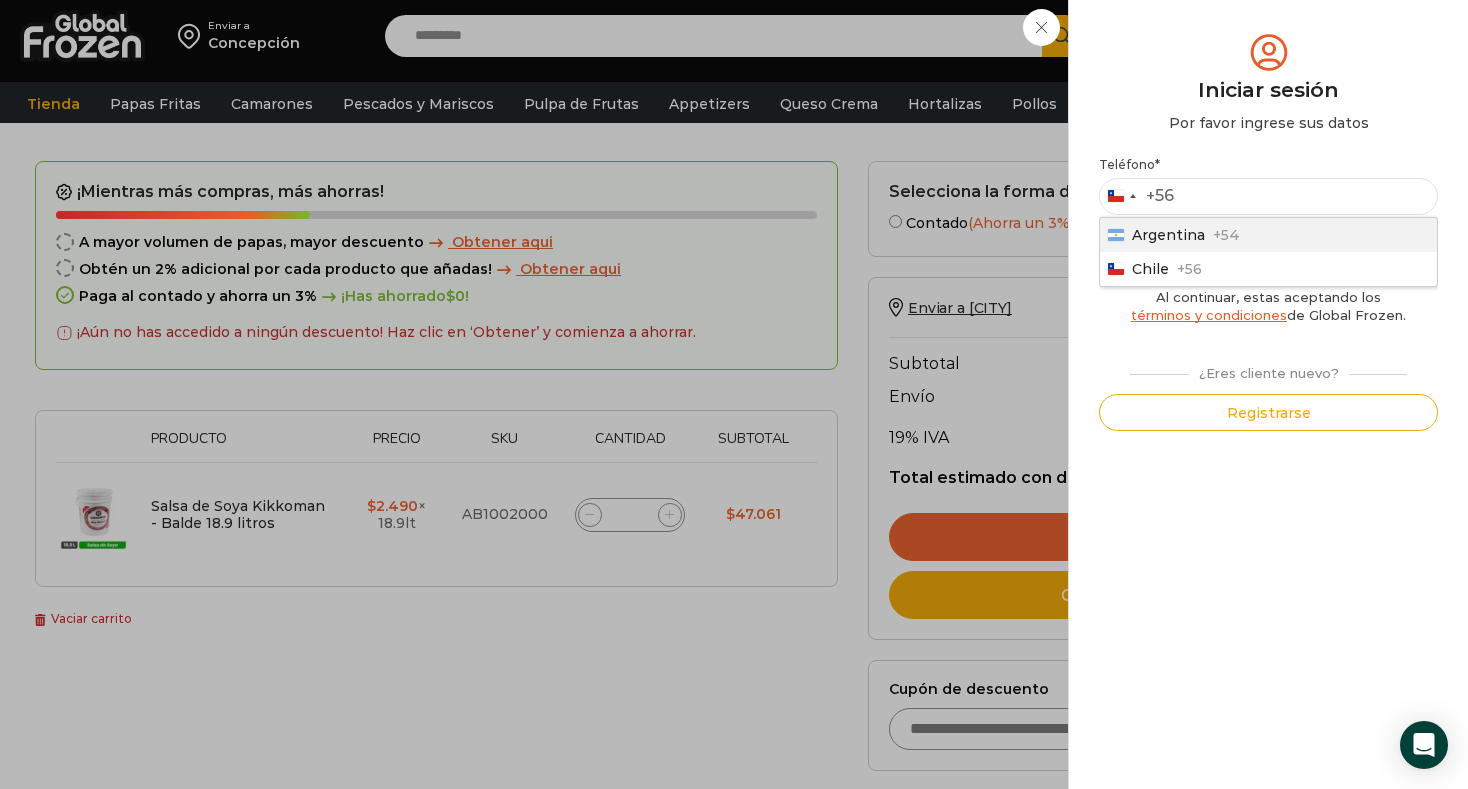 click on "Argentina" at bounding box center (1168, 235) 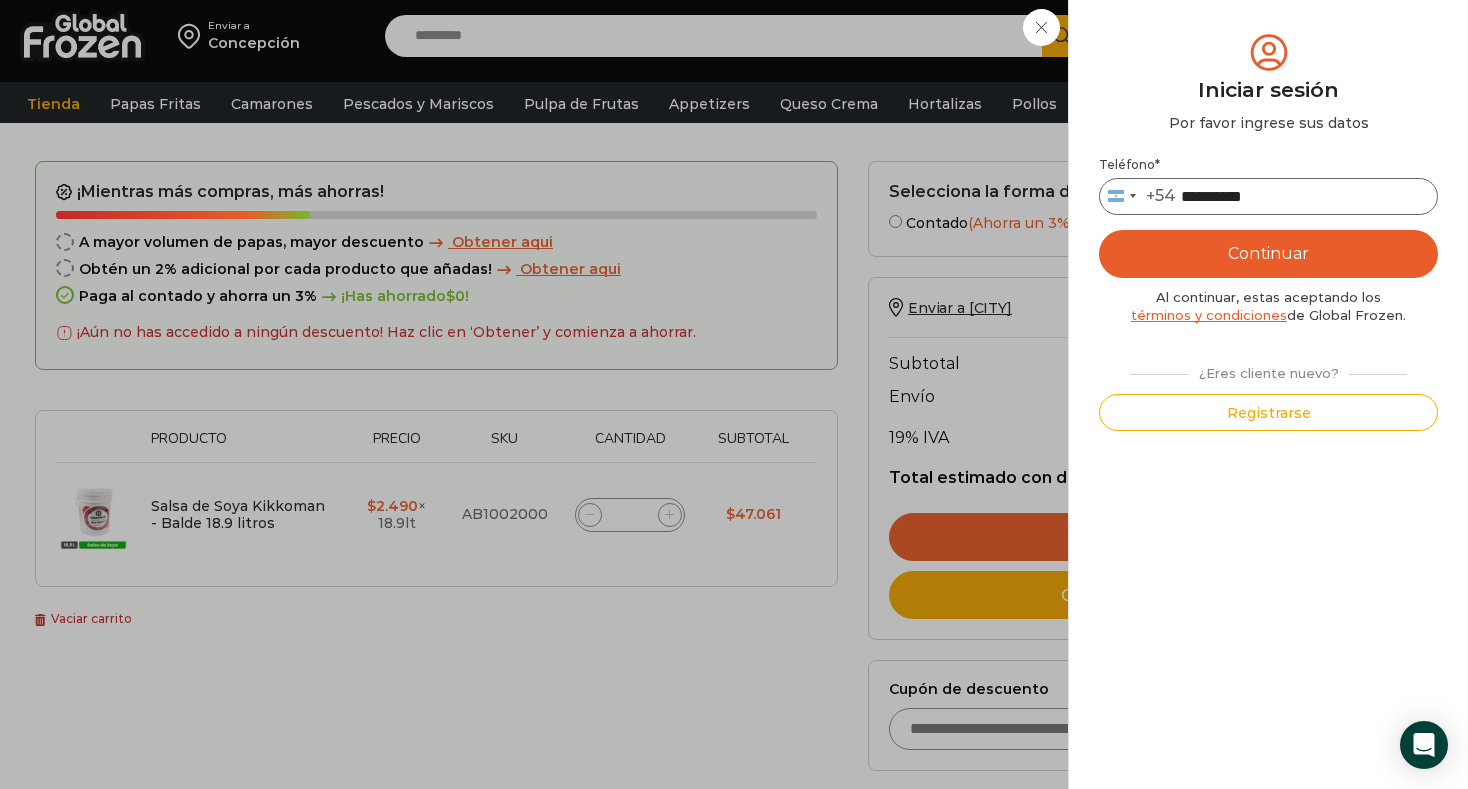 type on "**********" 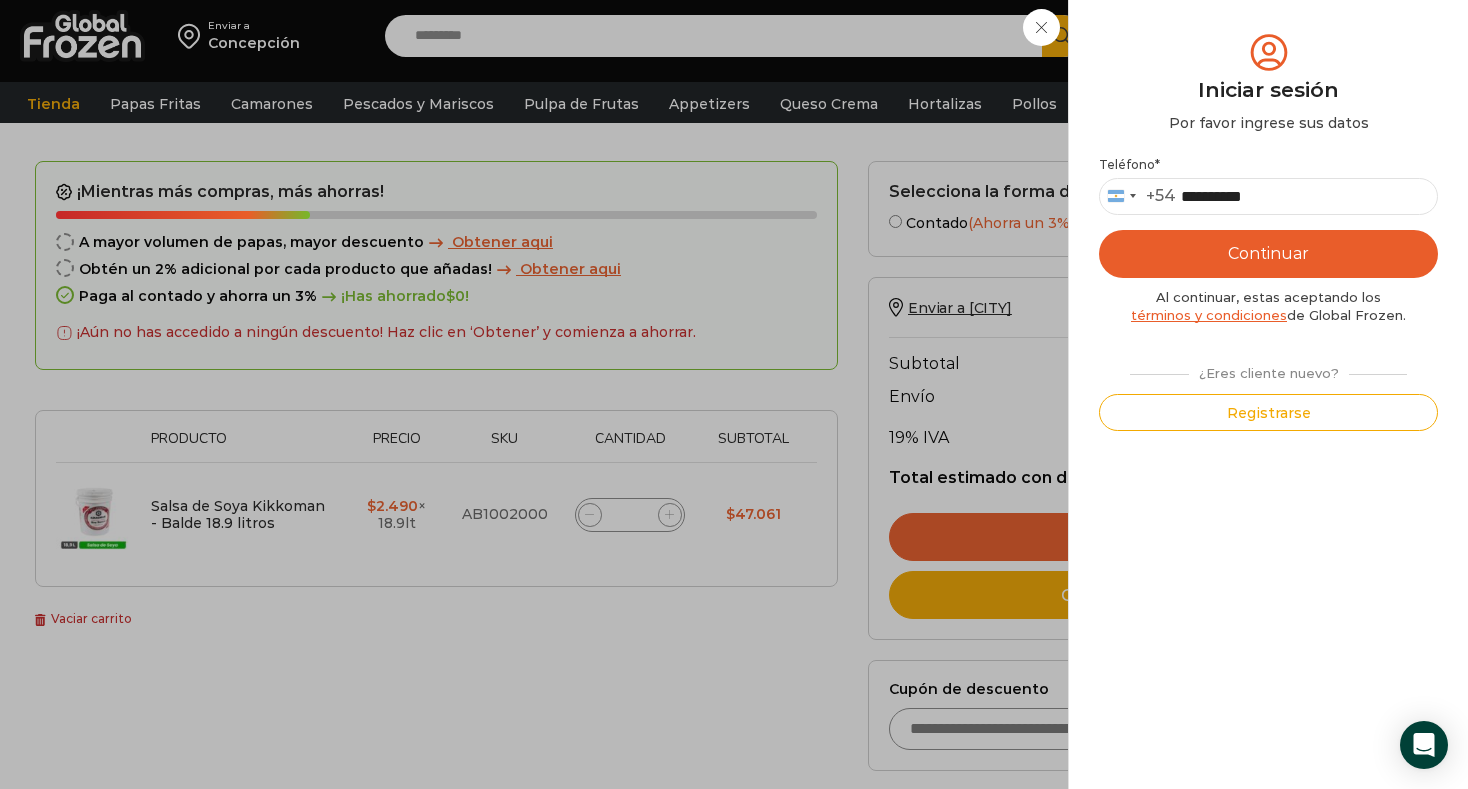 click on "Continuar" at bounding box center (1268, 254) 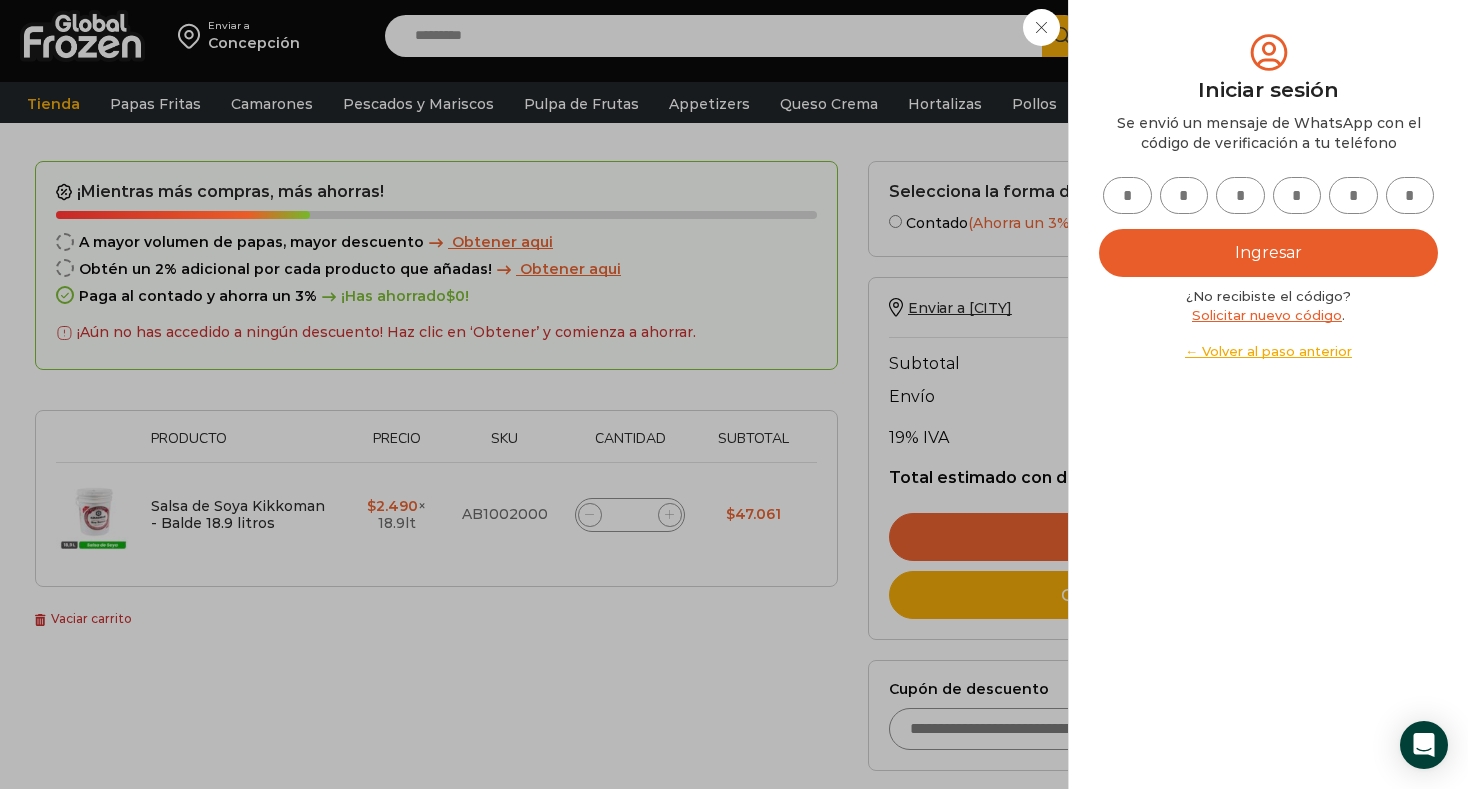 click at bounding box center [1127, 195] 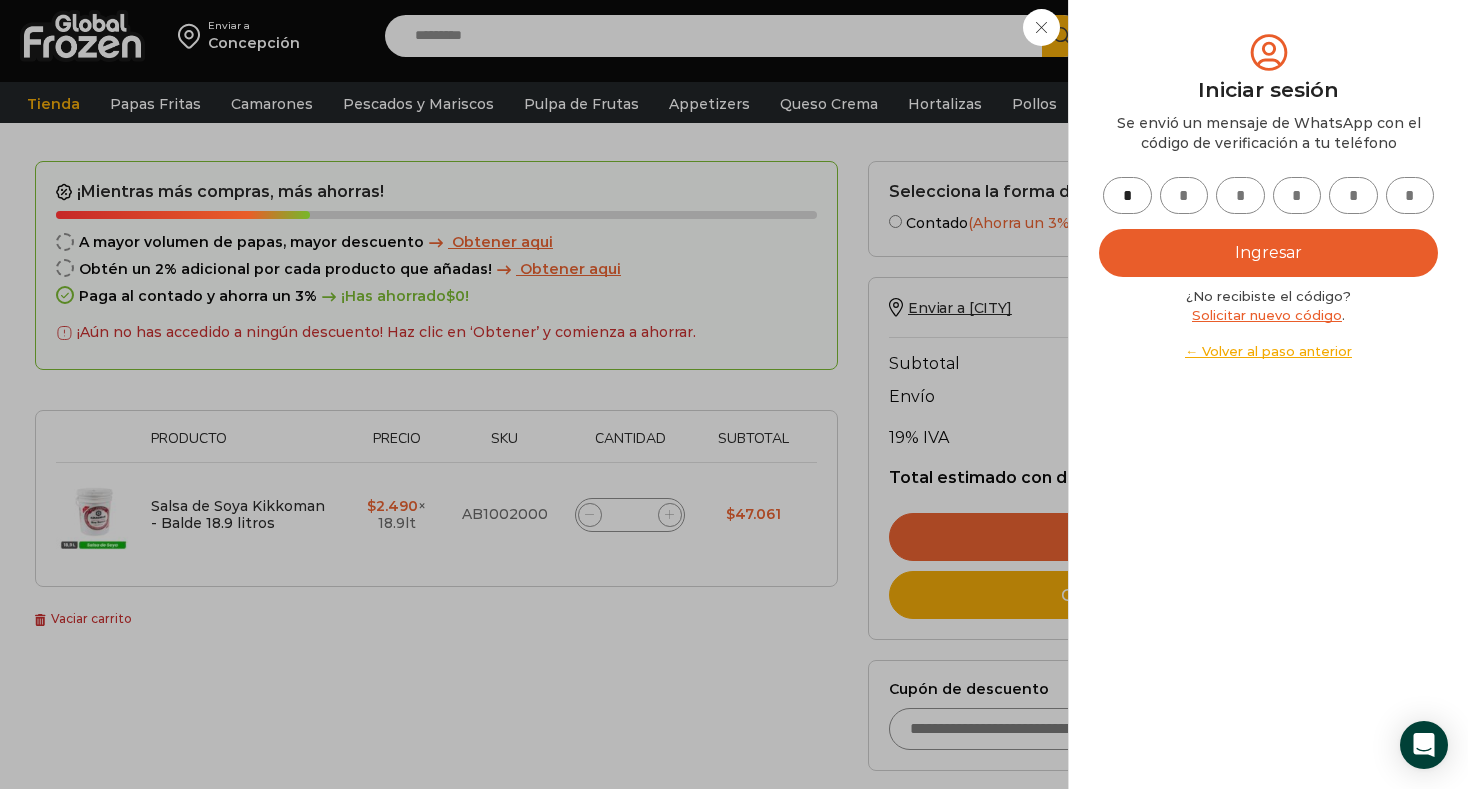 type on "*" 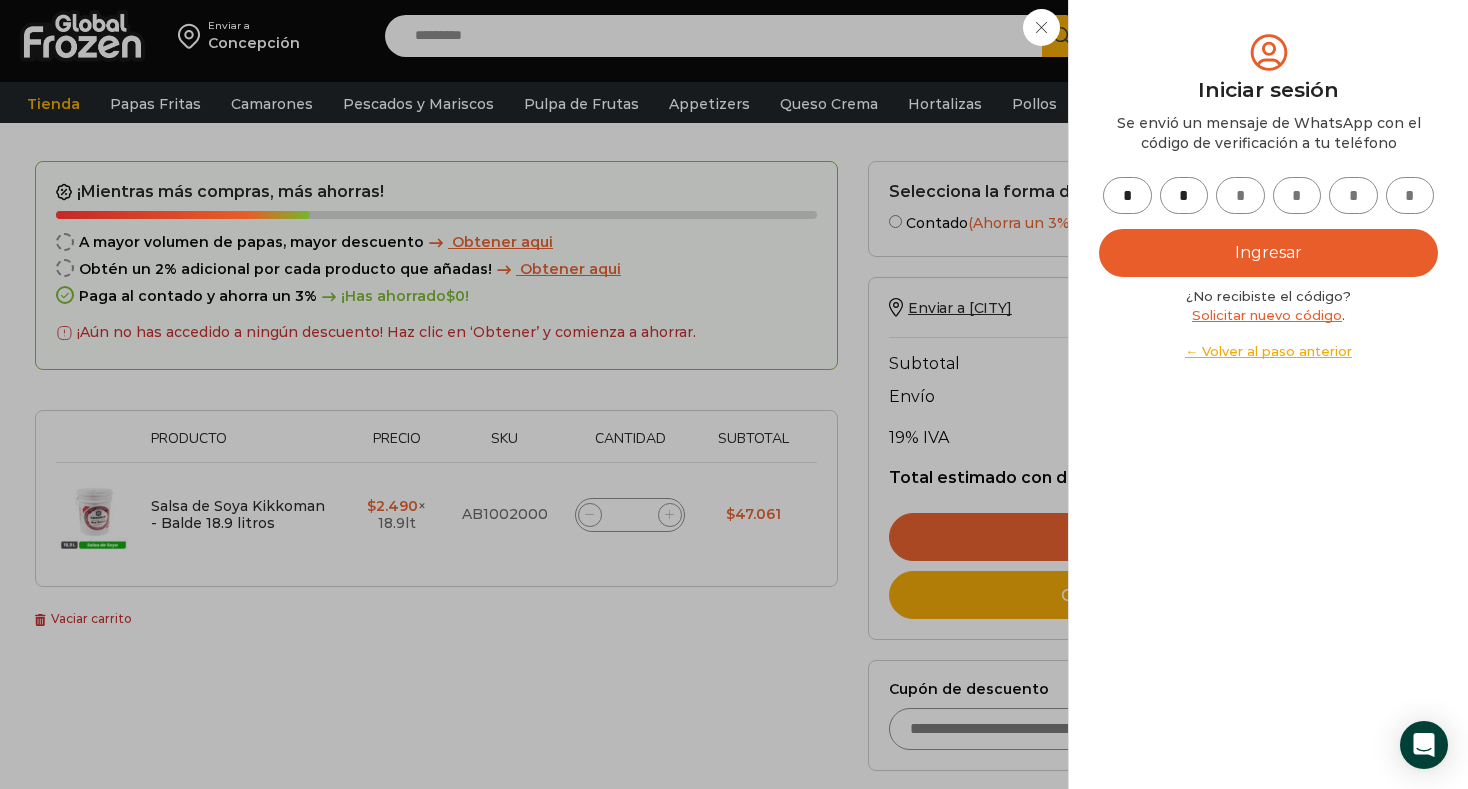 type on "*" 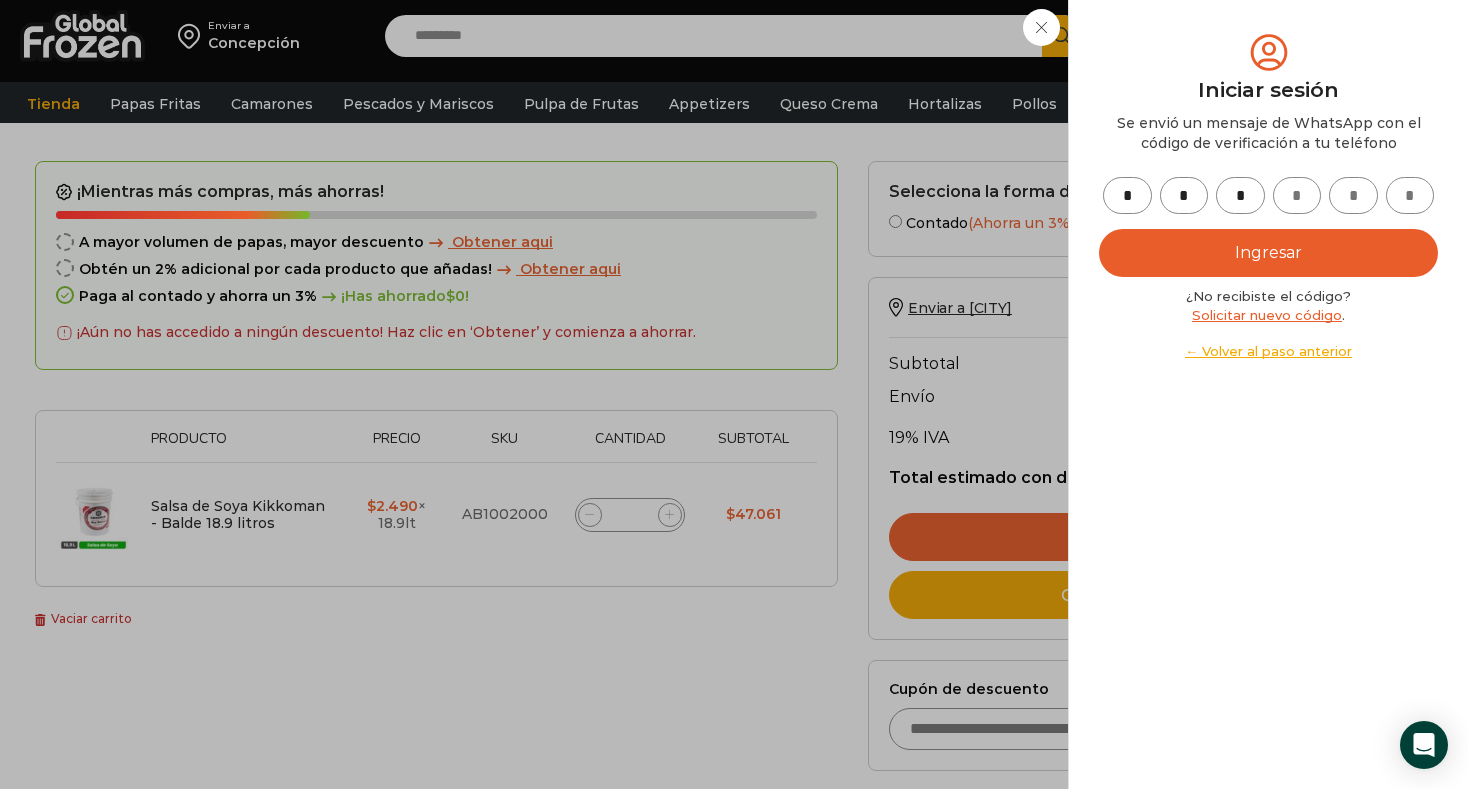type on "*" 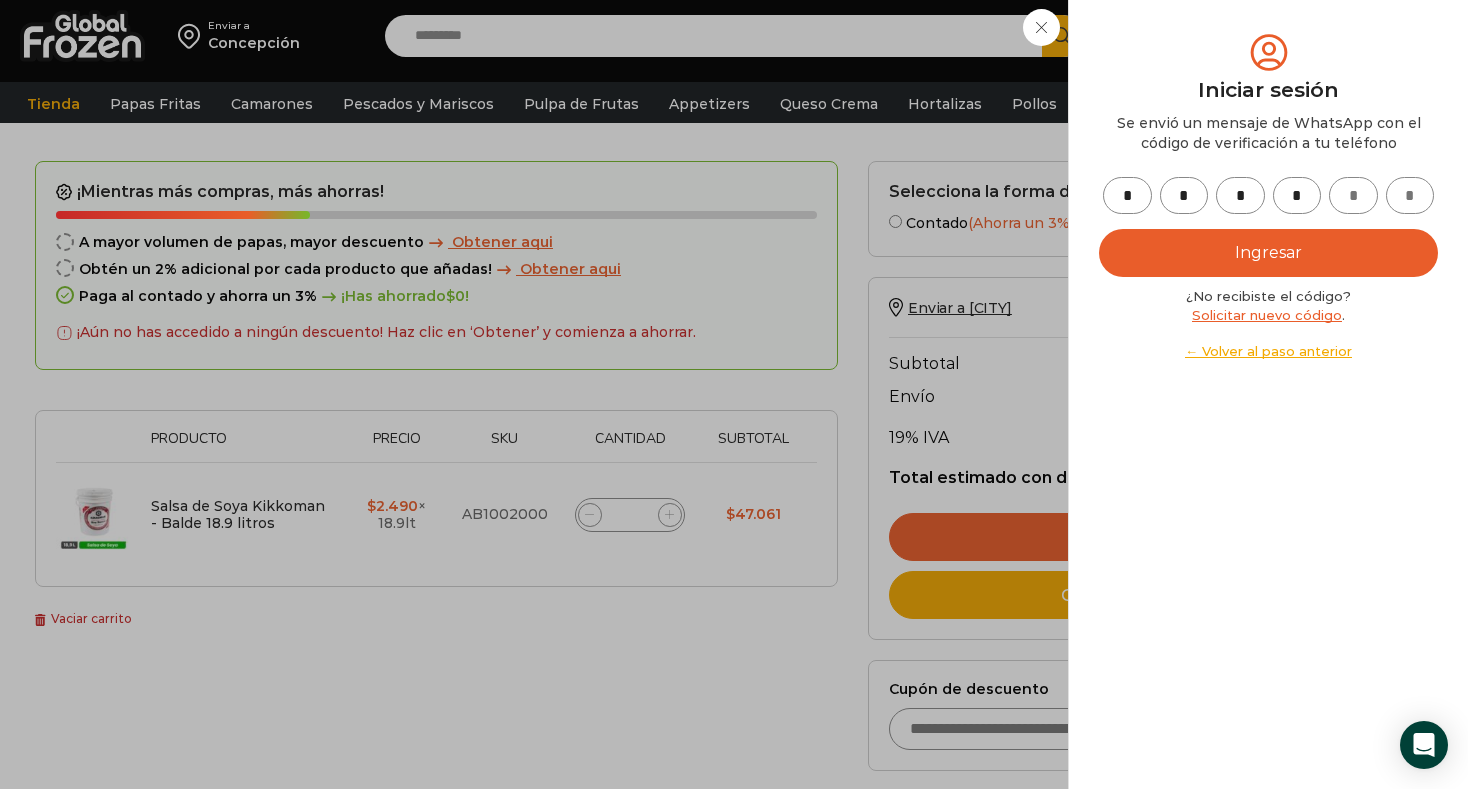 type on "*" 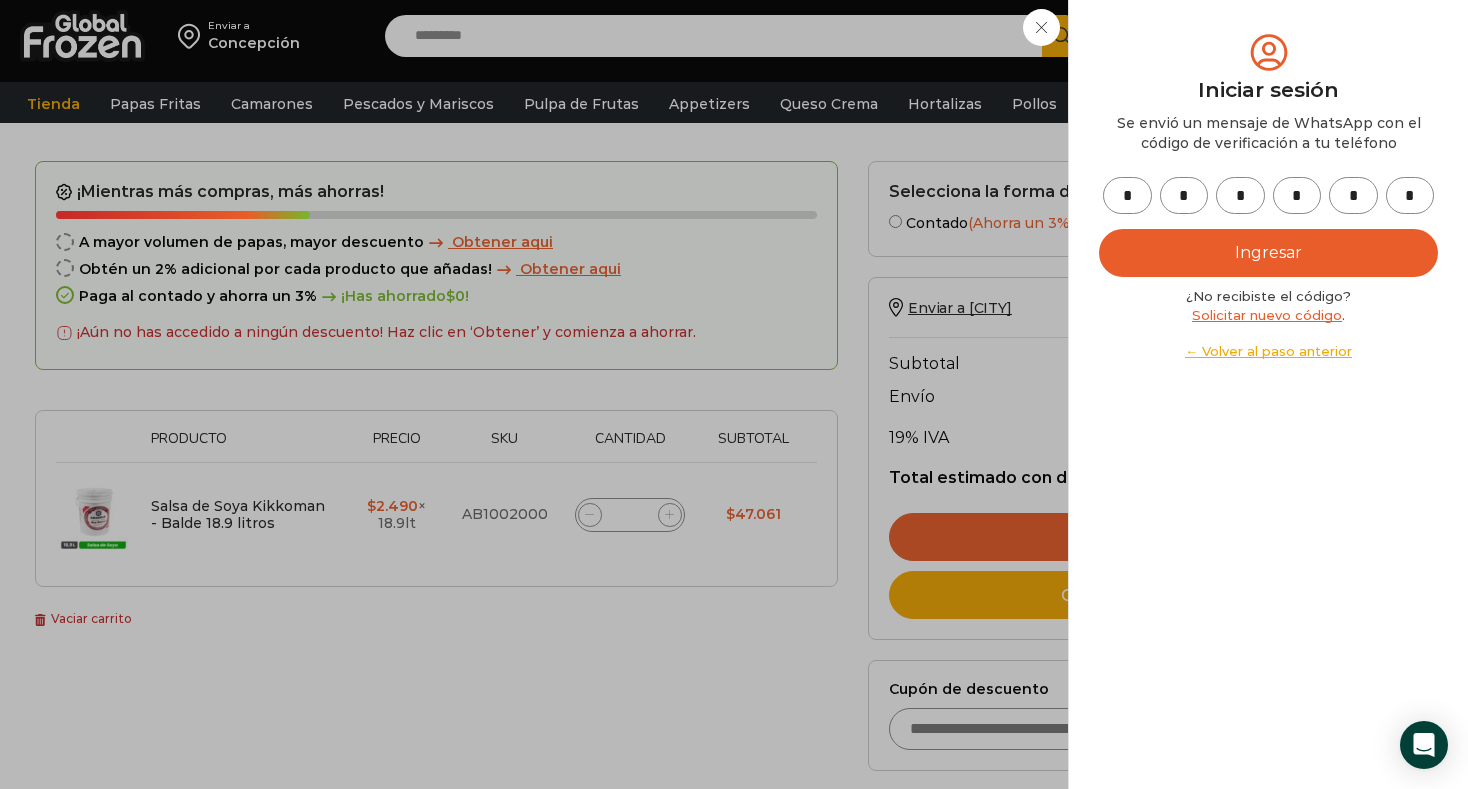 type on "*" 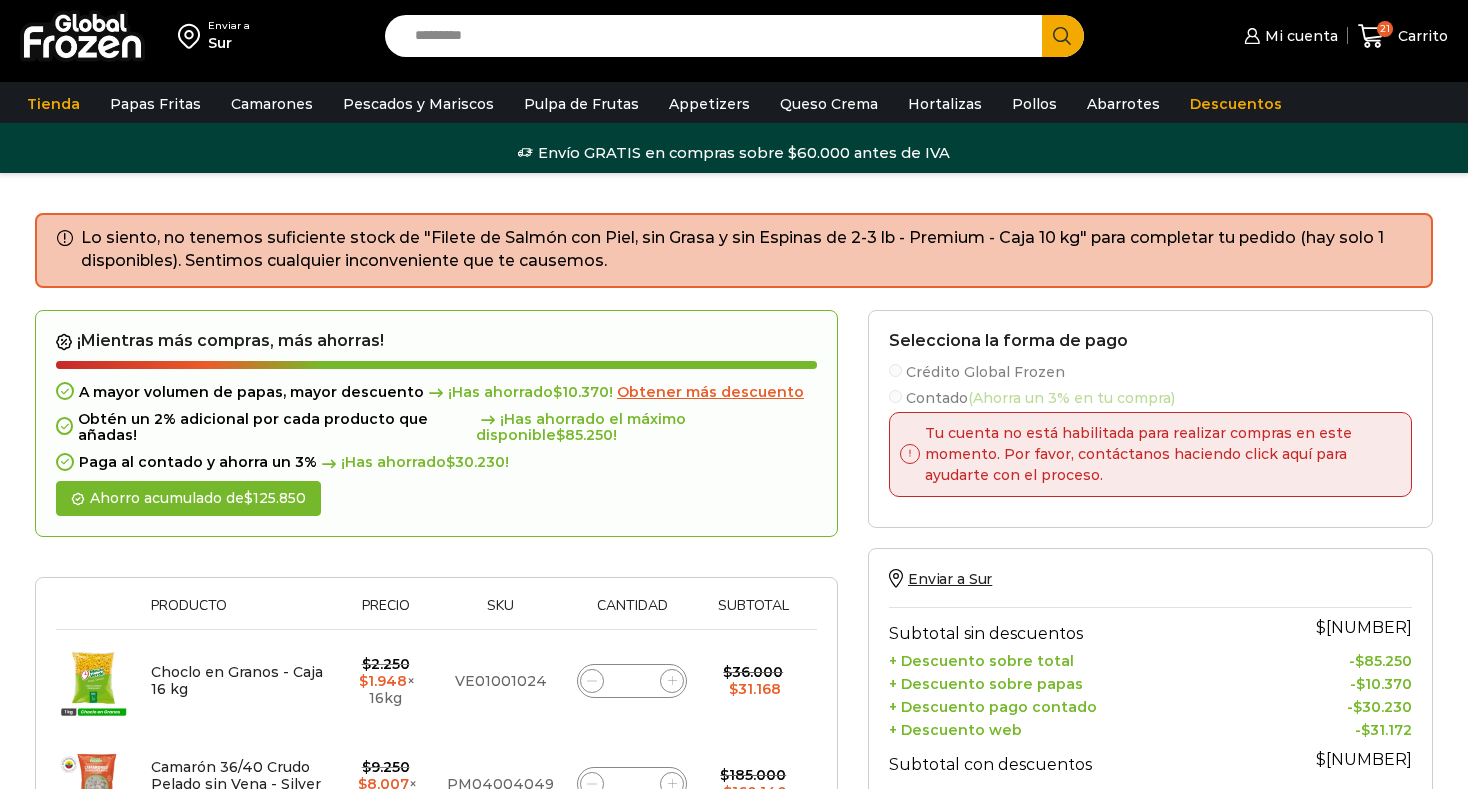 scroll, scrollTop: 122, scrollLeft: 0, axis: vertical 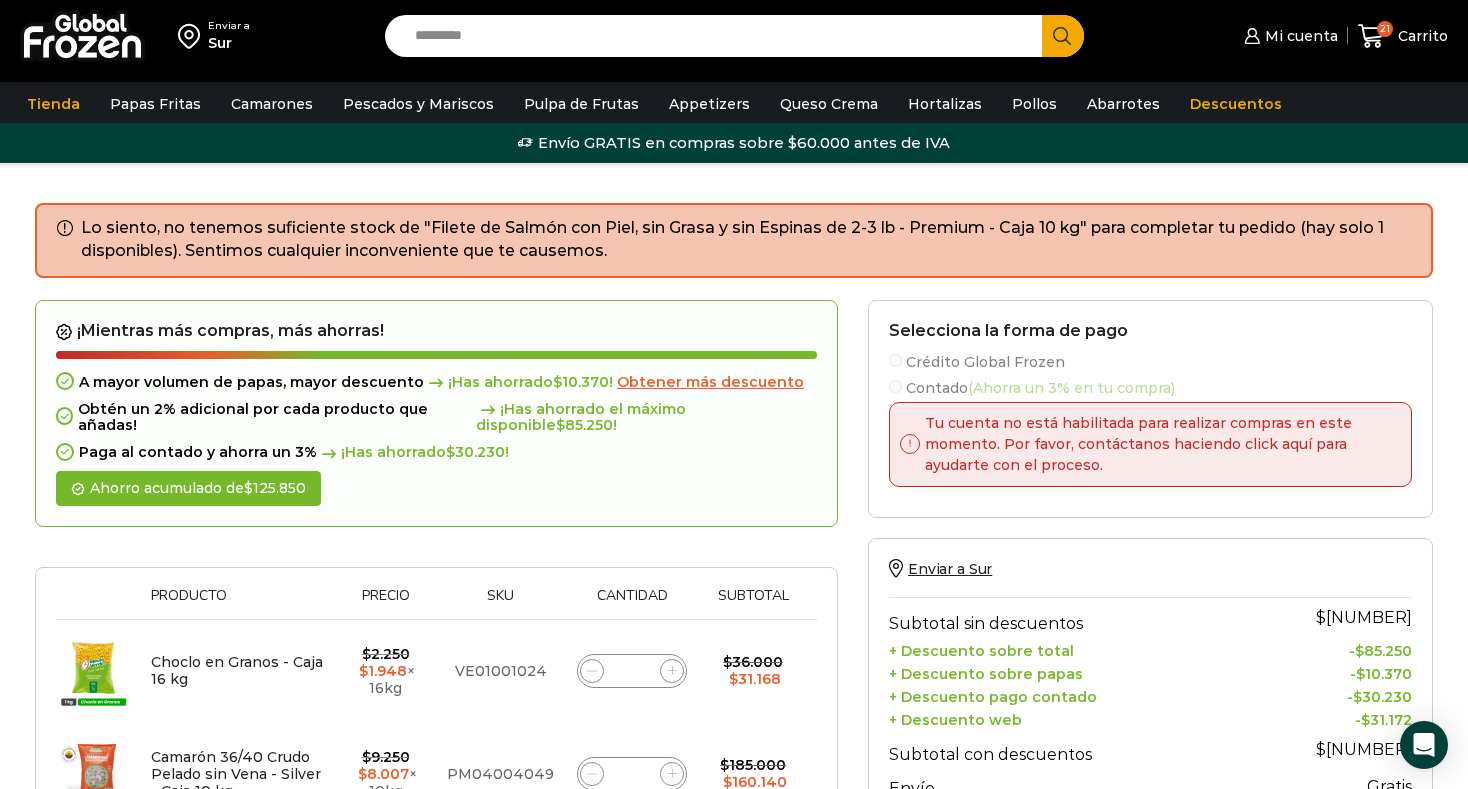 click at bounding box center (82, 36) 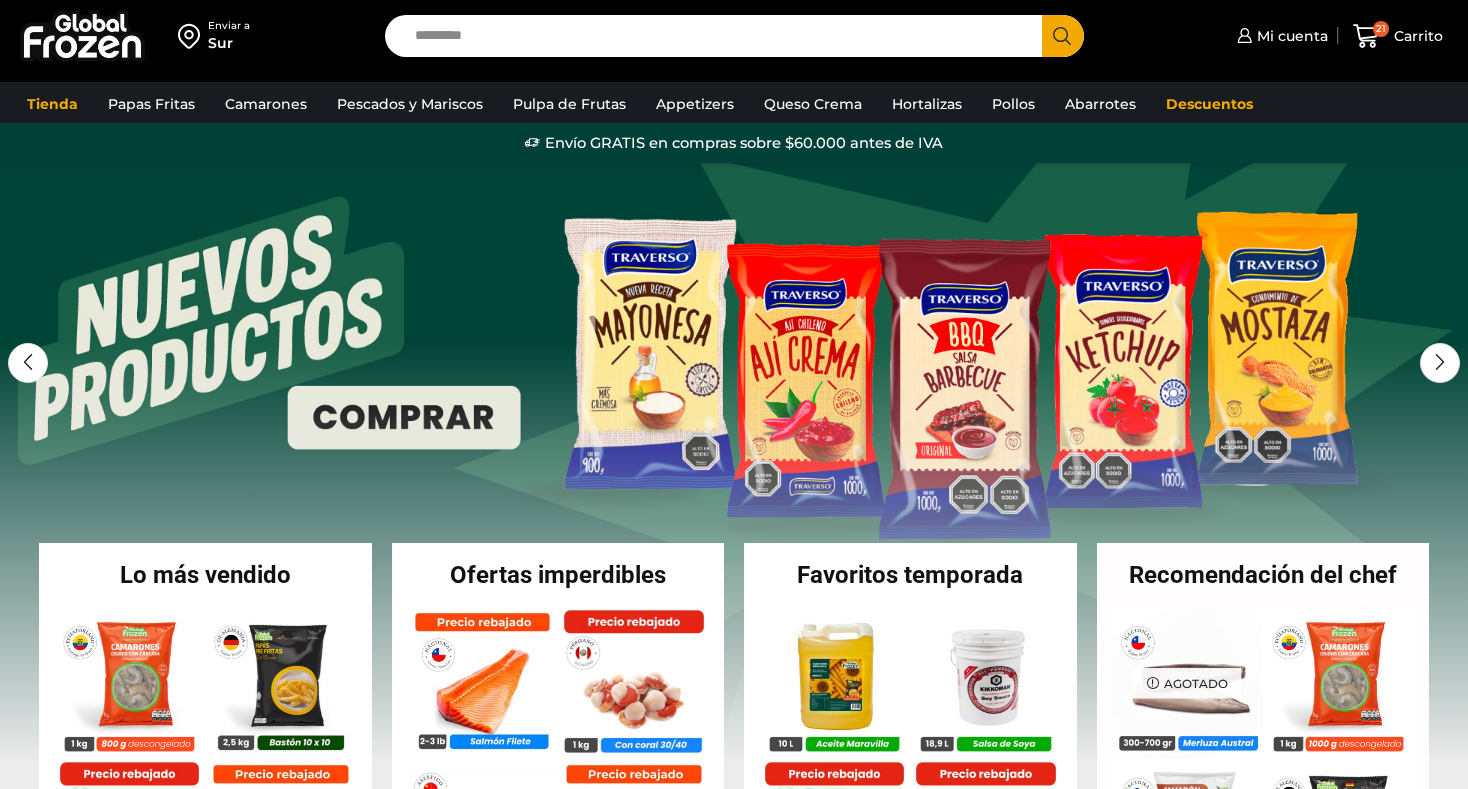 scroll, scrollTop: 0, scrollLeft: 0, axis: both 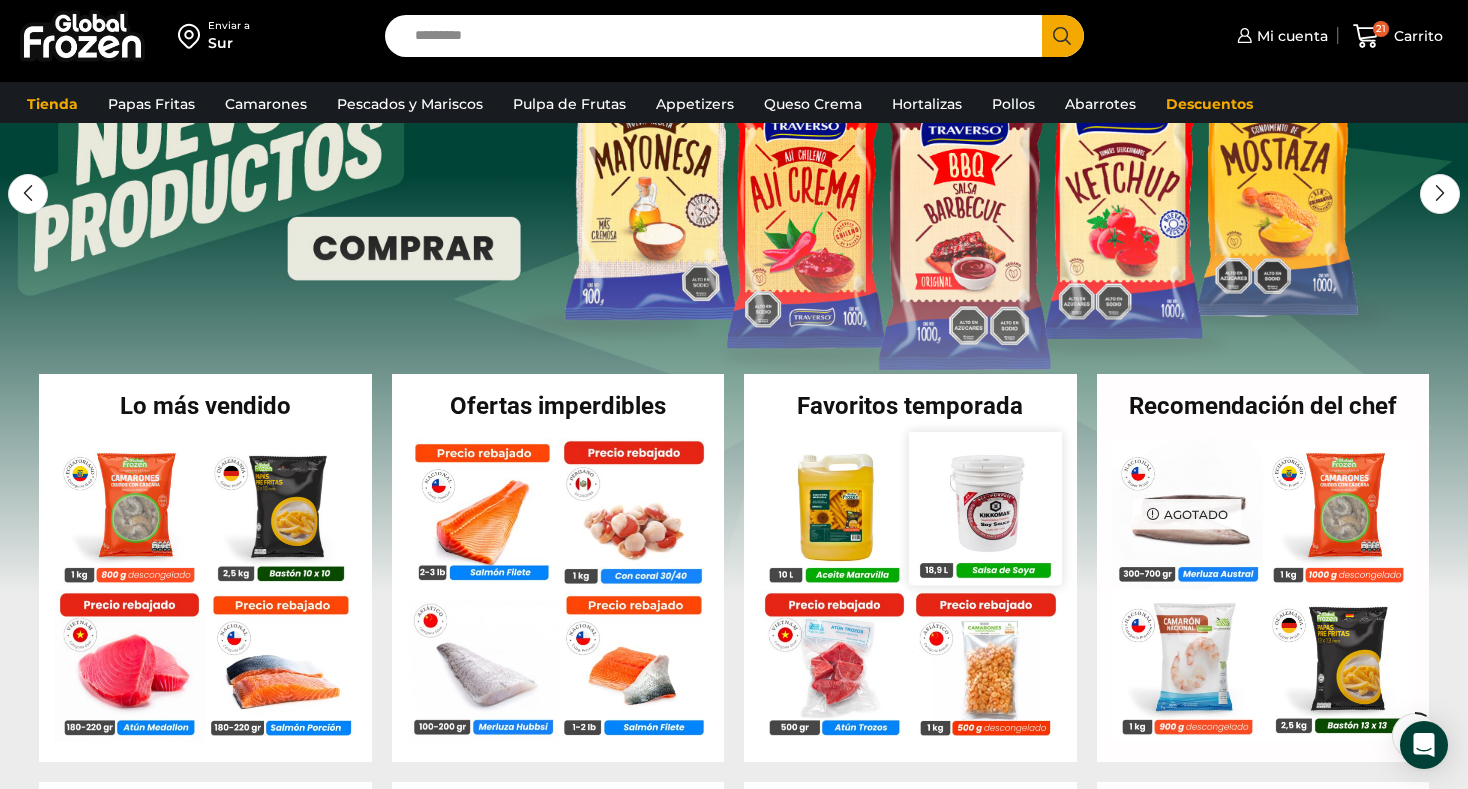 click at bounding box center (986, 508) 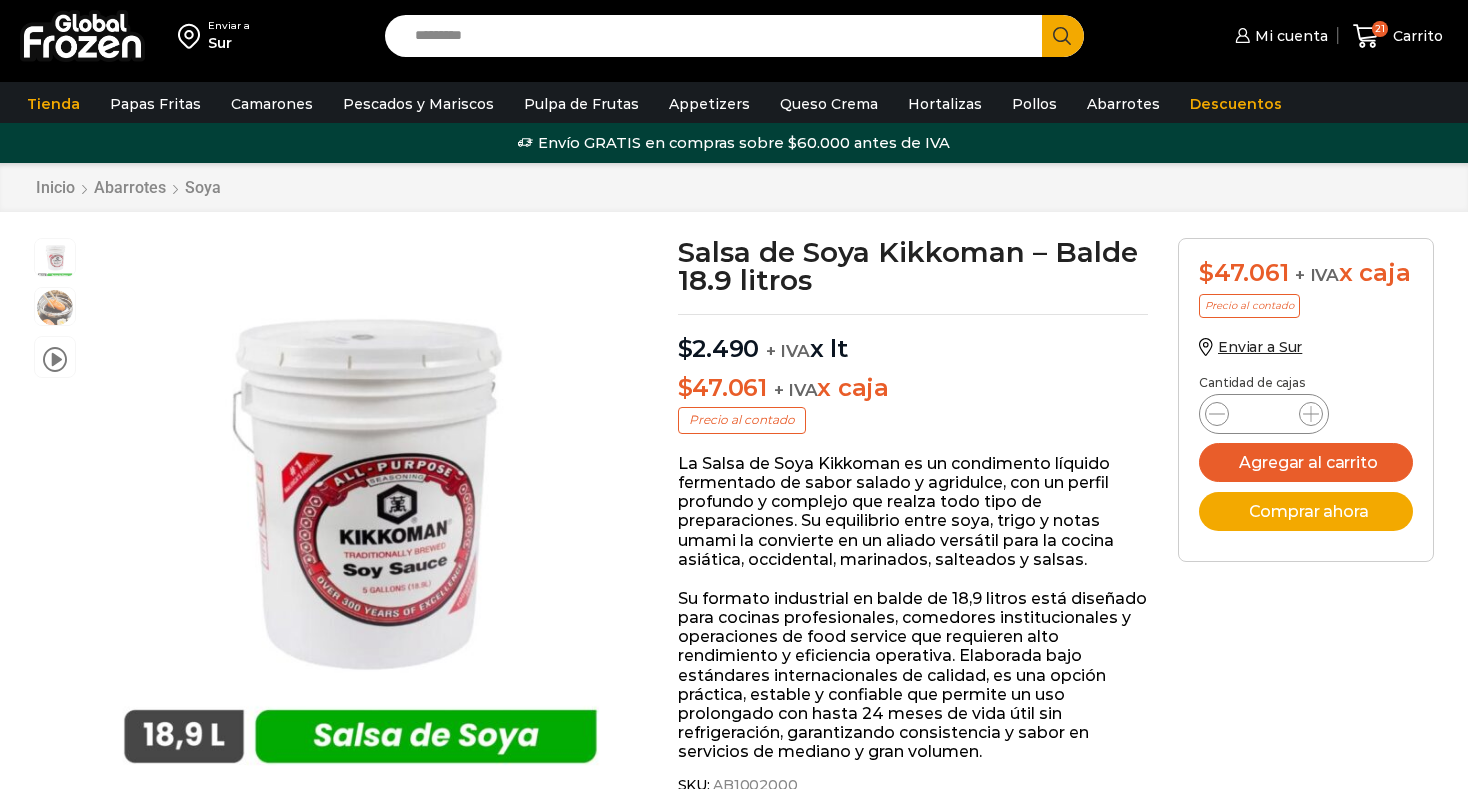 scroll, scrollTop: 0, scrollLeft: 0, axis: both 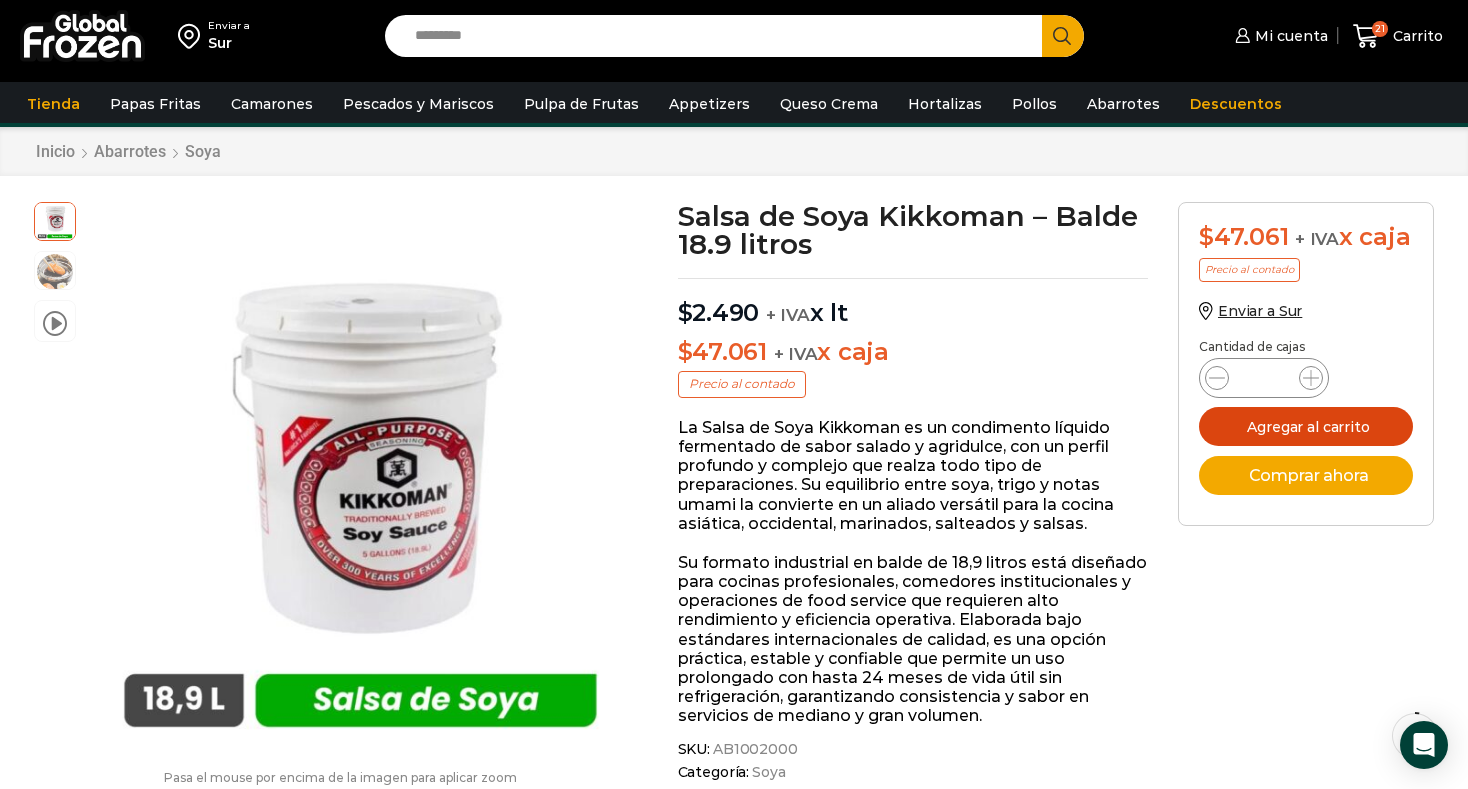 click on "Agregar al carrito" at bounding box center (1306, 426) 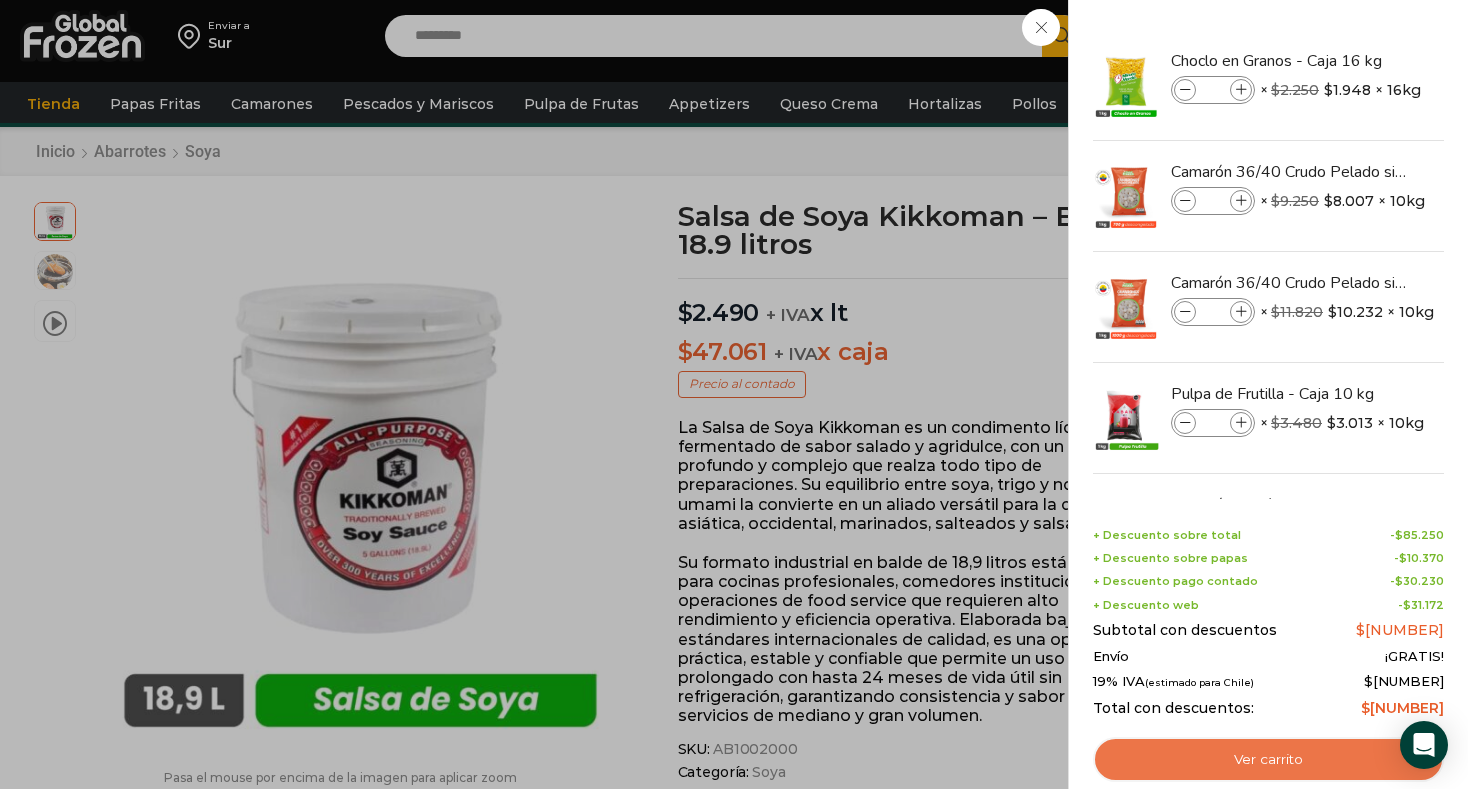 click on "Ver carrito" at bounding box center [1268, 760] 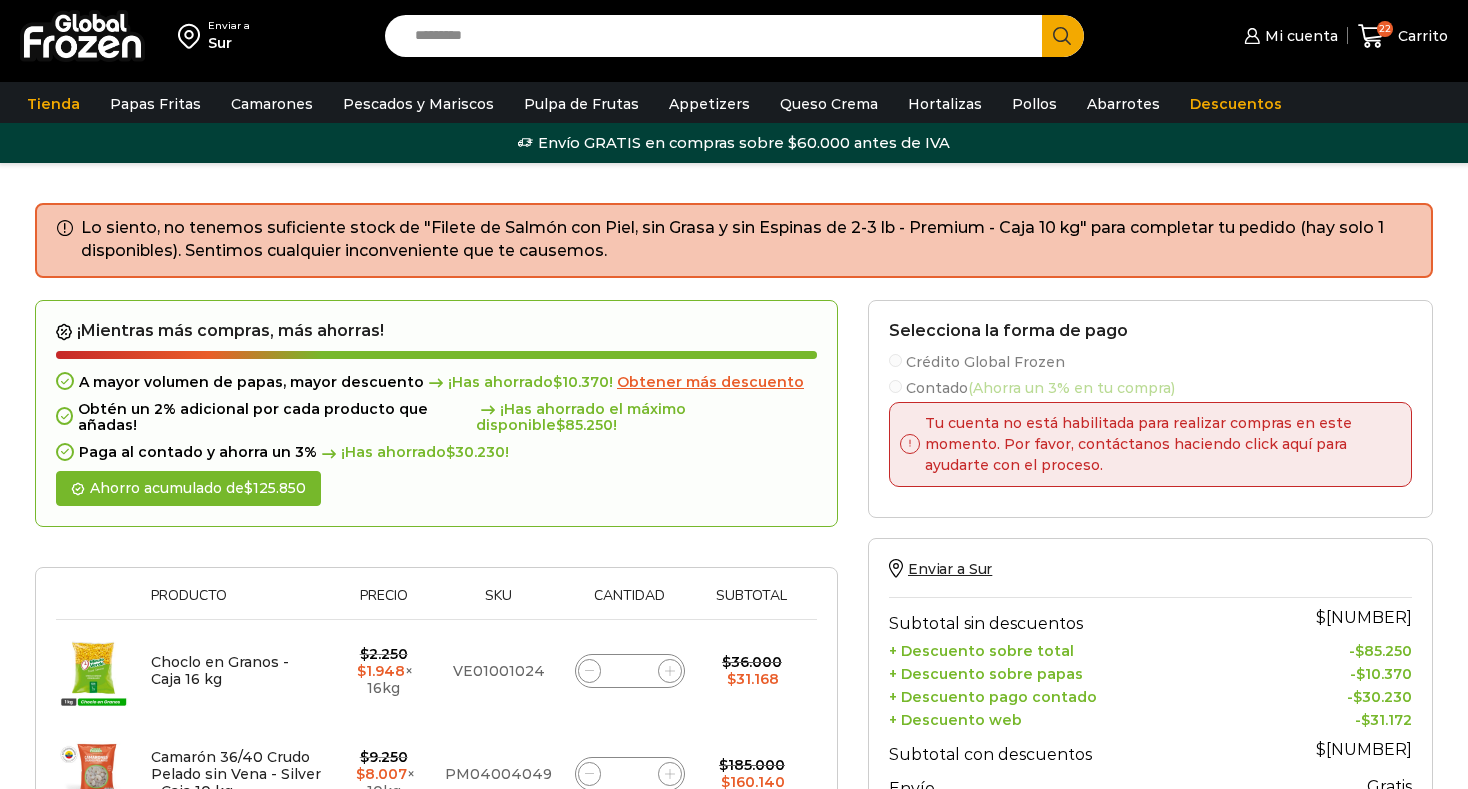 scroll, scrollTop: 0, scrollLeft: 0, axis: both 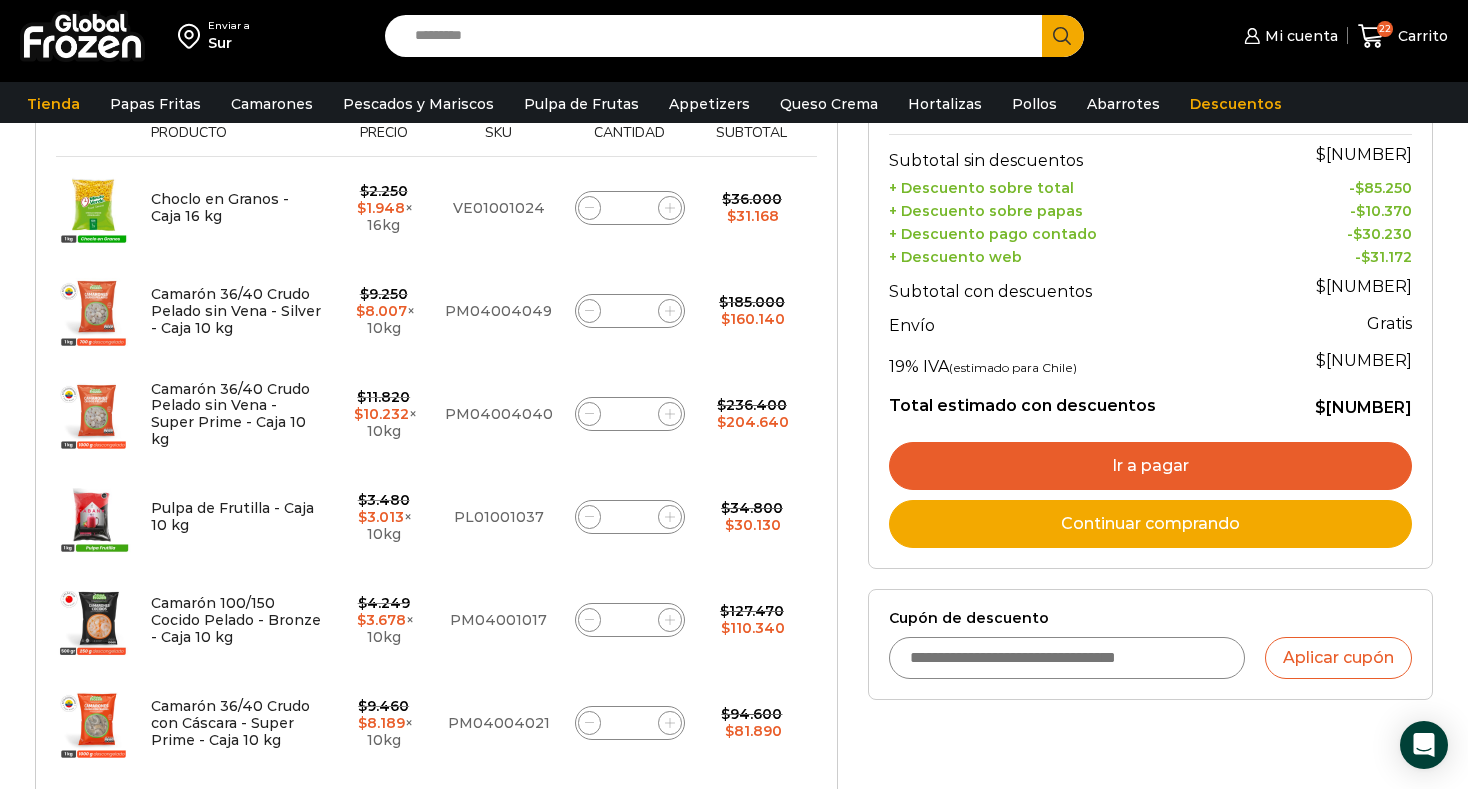 click on "Ir a pagar" at bounding box center [1150, 466] 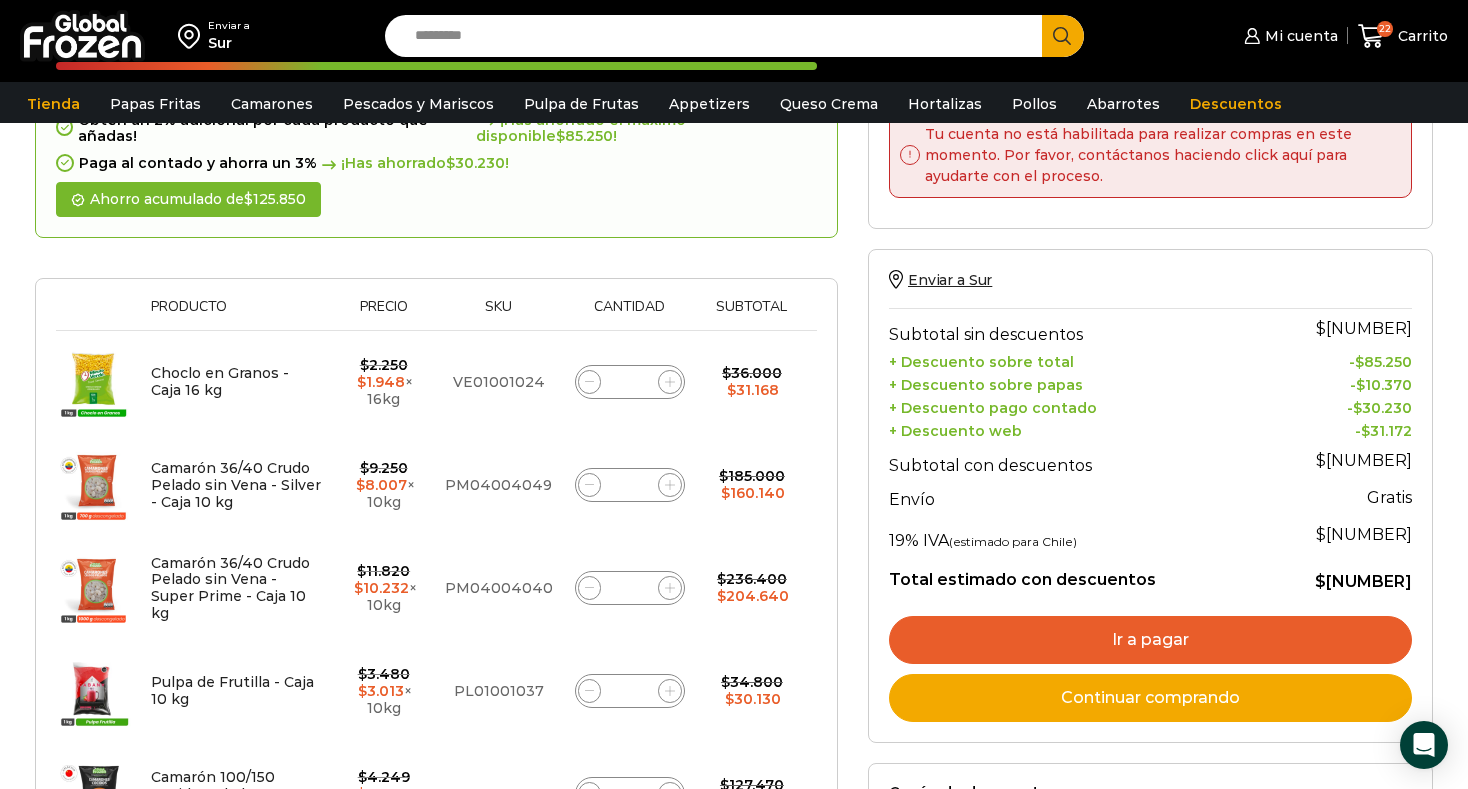 scroll, scrollTop: 316, scrollLeft: 0, axis: vertical 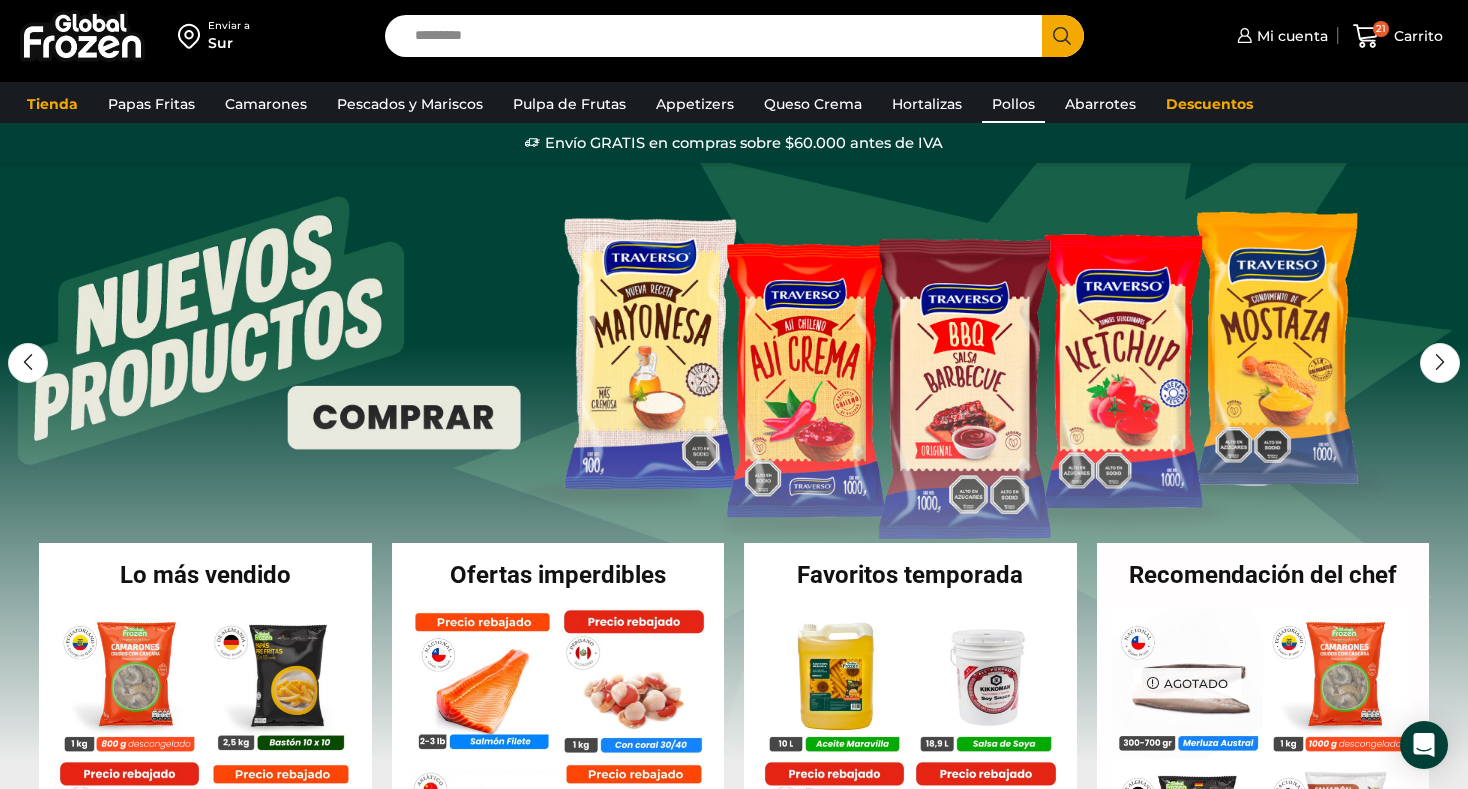 click on "Pollos" at bounding box center (1013, 104) 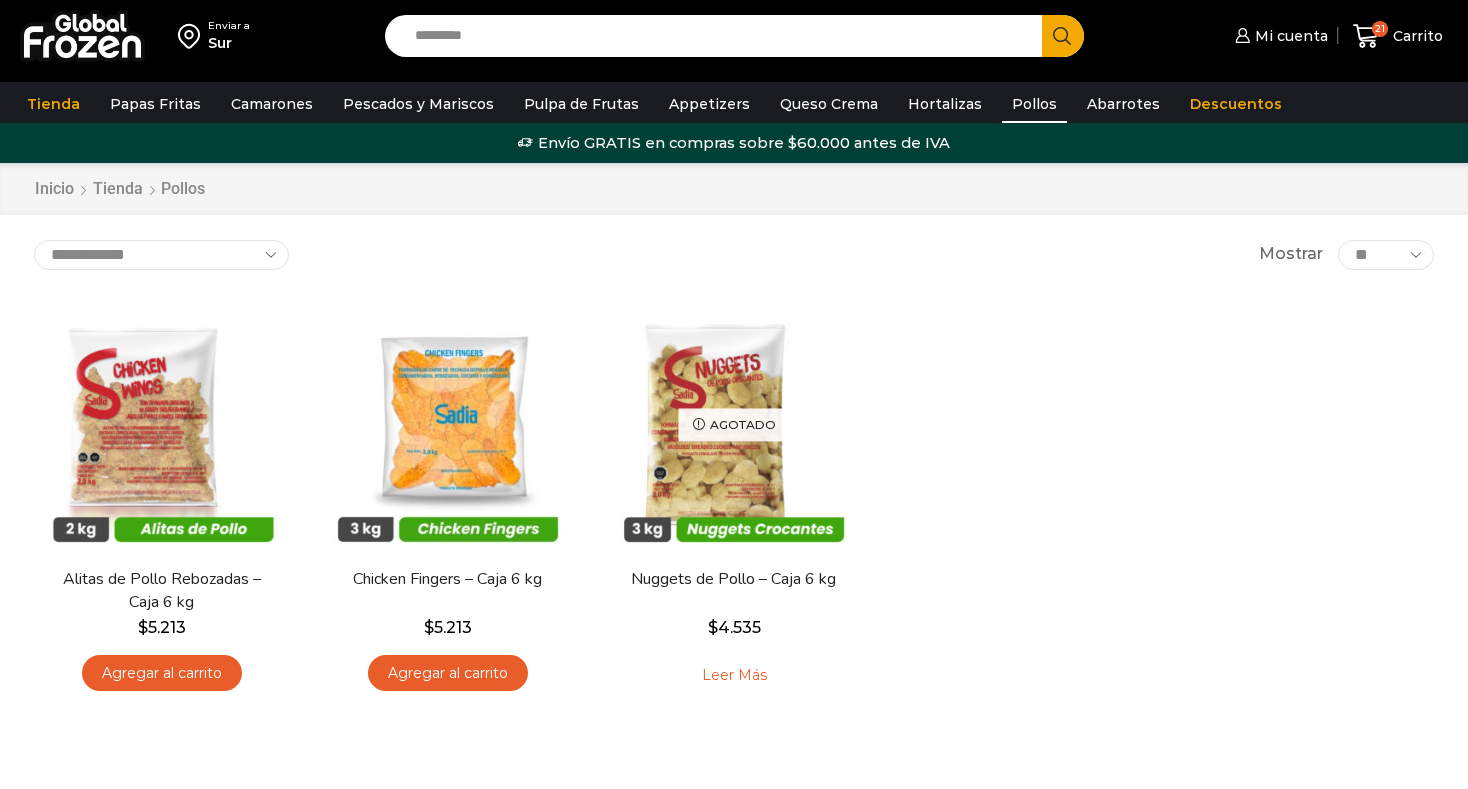 scroll, scrollTop: 0, scrollLeft: 0, axis: both 